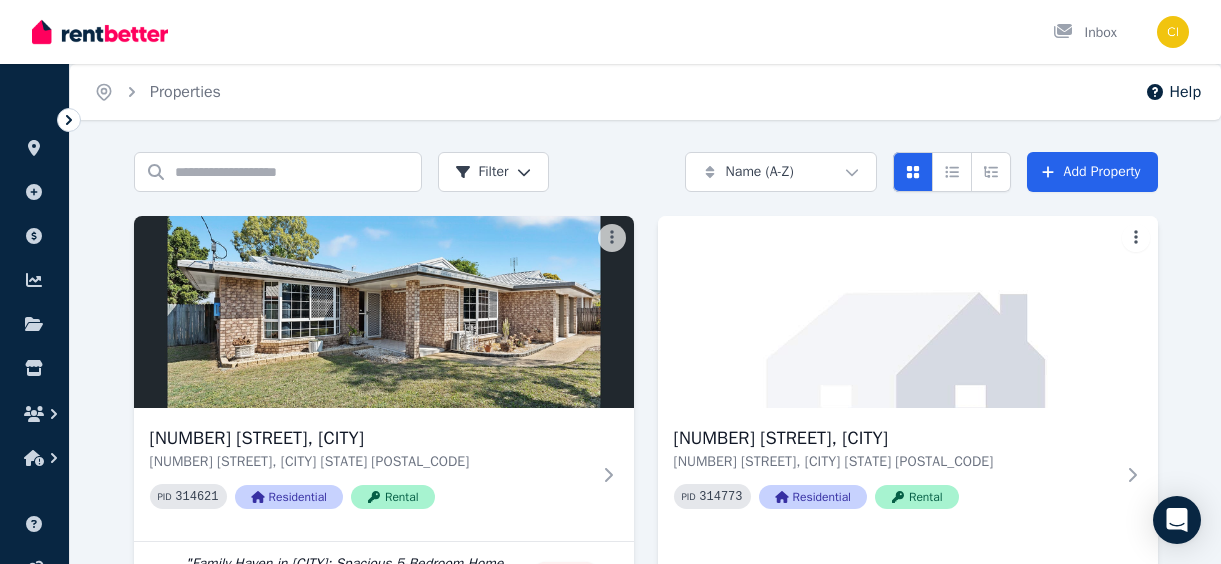 scroll, scrollTop: 0, scrollLeft: 0, axis: both 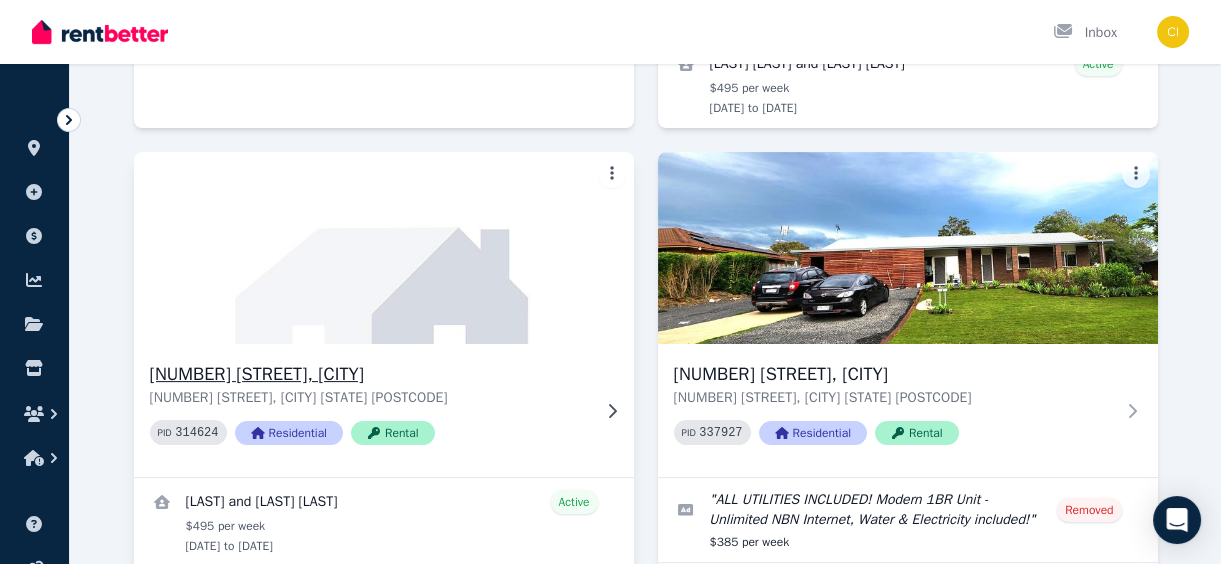 click on "[NUMBER] [STREET], [CITY]" at bounding box center [370, 374] 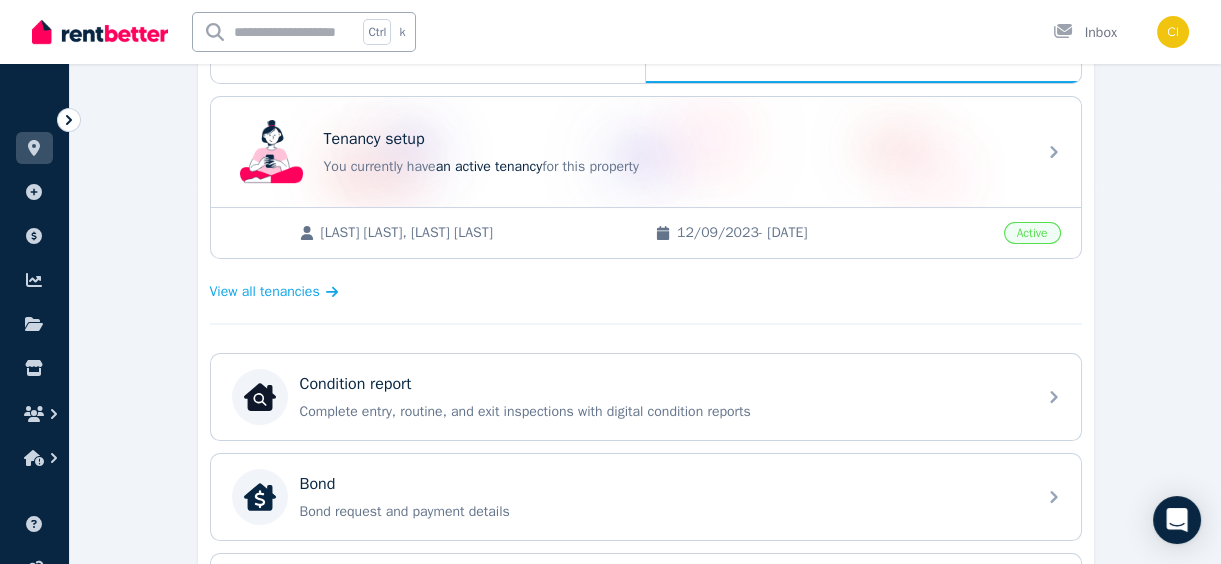 scroll, scrollTop: 272, scrollLeft: 0, axis: vertical 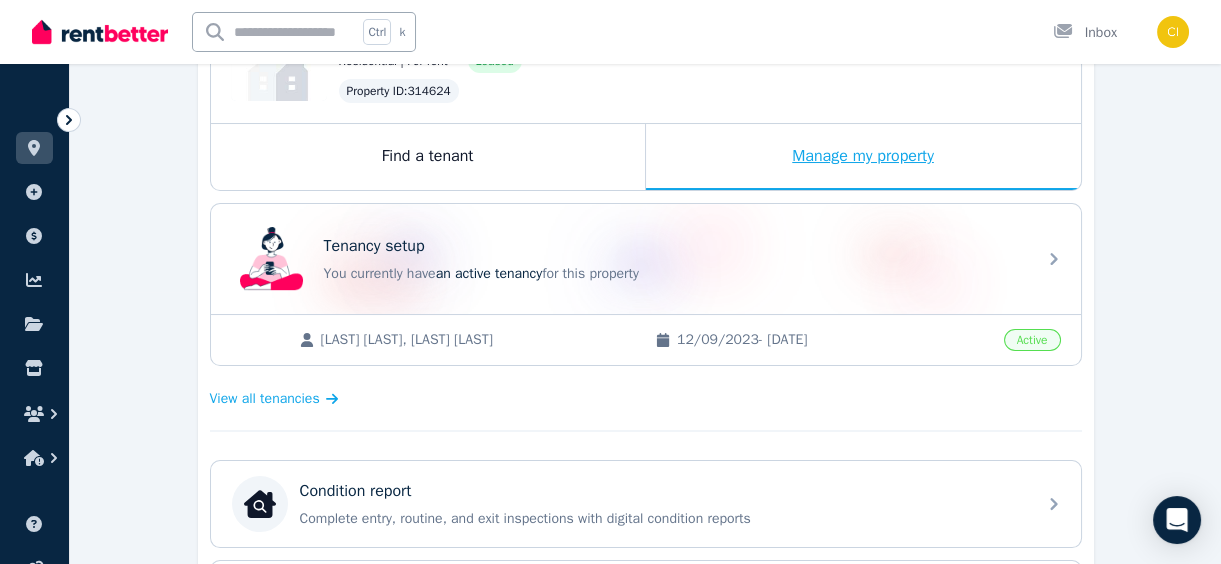 click on "Manage my property" at bounding box center (863, 157) 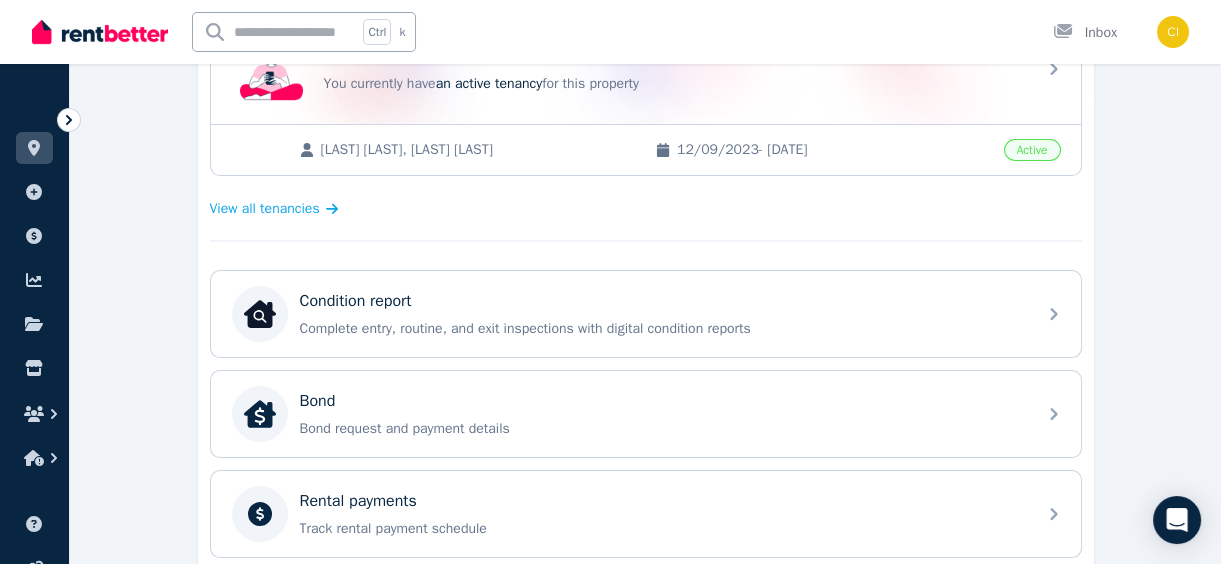 scroll, scrollTop: 272, scrollLeft: 0, axis: vertical 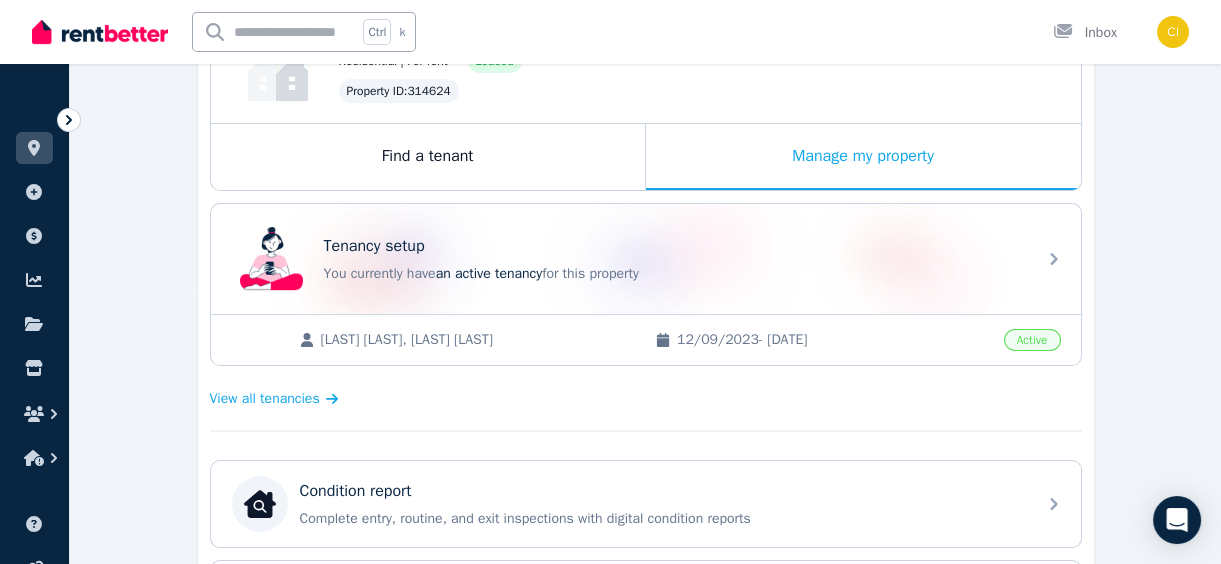 click on "[LAST] [LAST], [LAST] [LAST]" at bounding box center (478, 340) 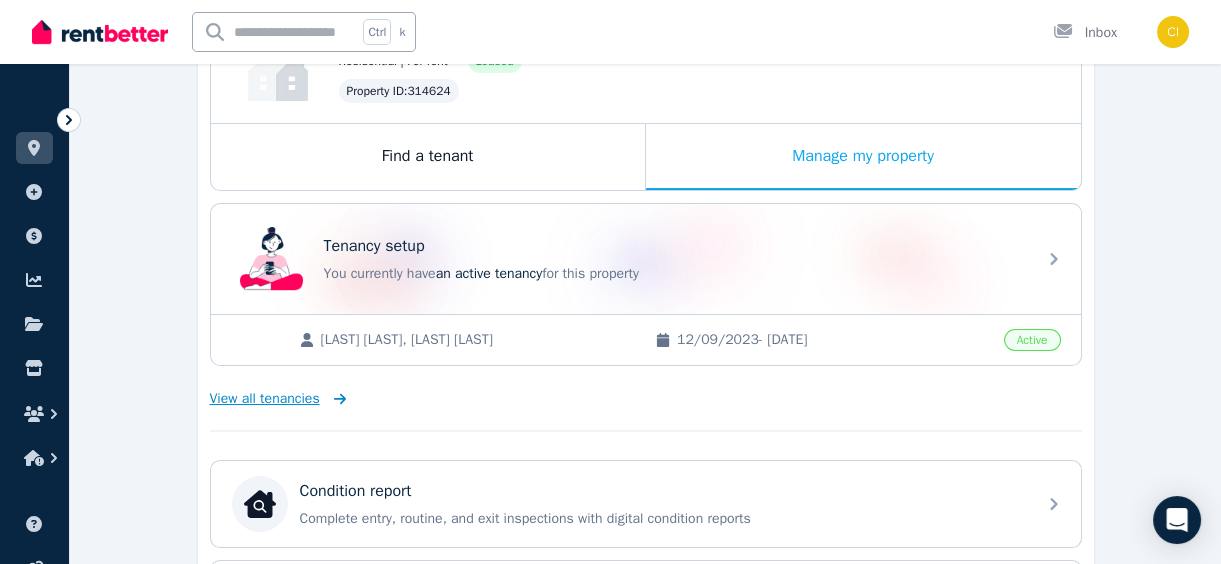 click on "View all tenancies" at bounding box center [265, 399] 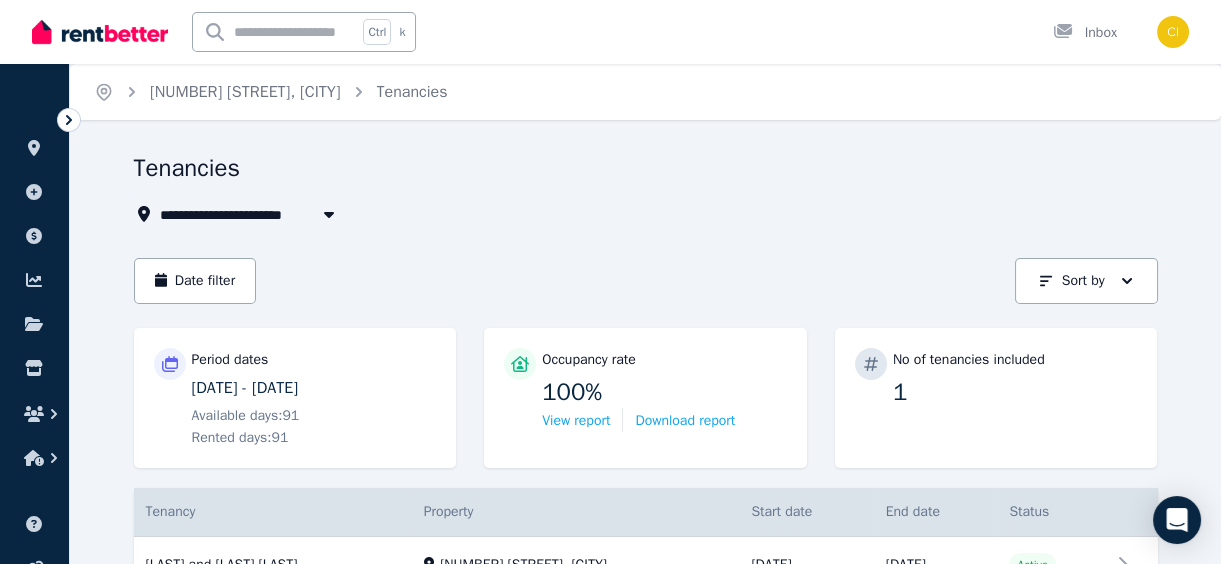 scroll, scrollTop: 0, scrollLeft: 0, axis: both 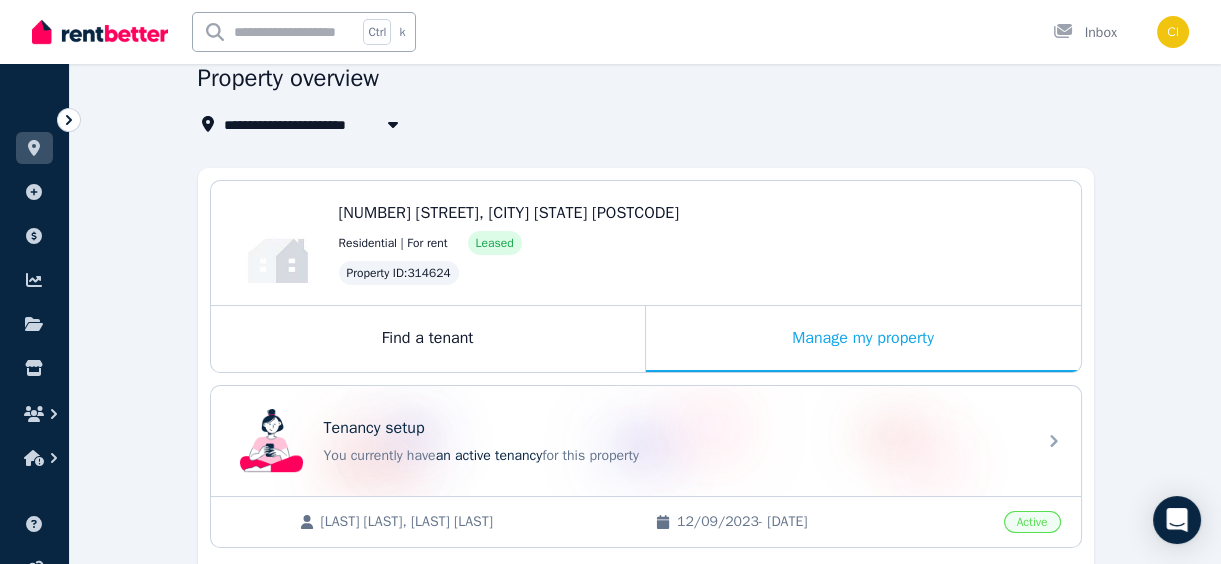 click on "Active" at bounding box center (1032, 522) 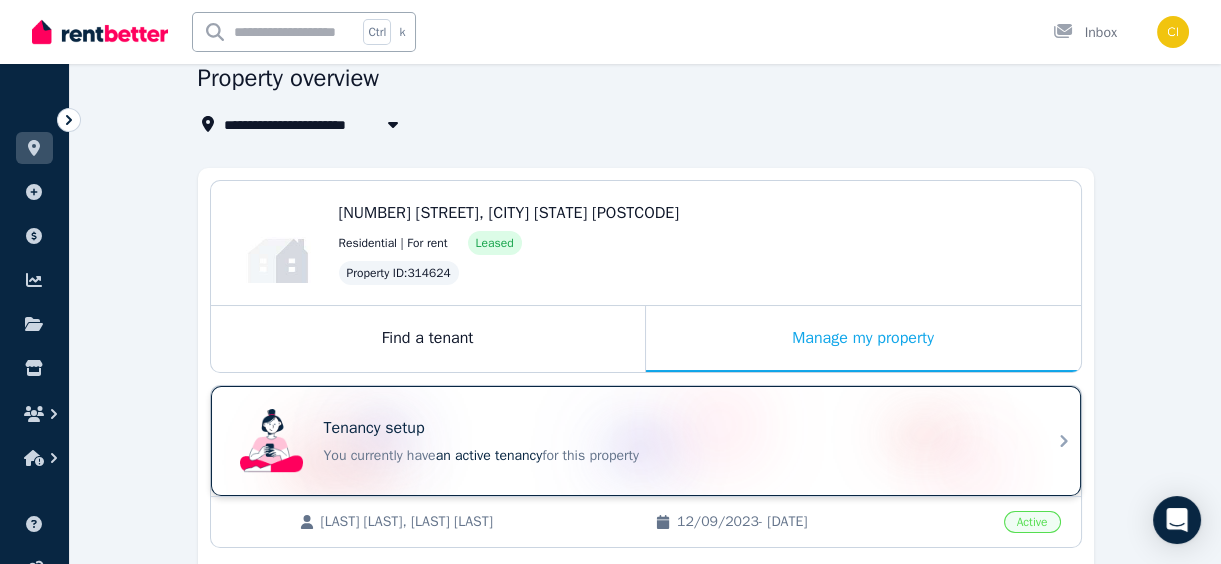 click on "an active tenancy" at bounding box center (489, 455) 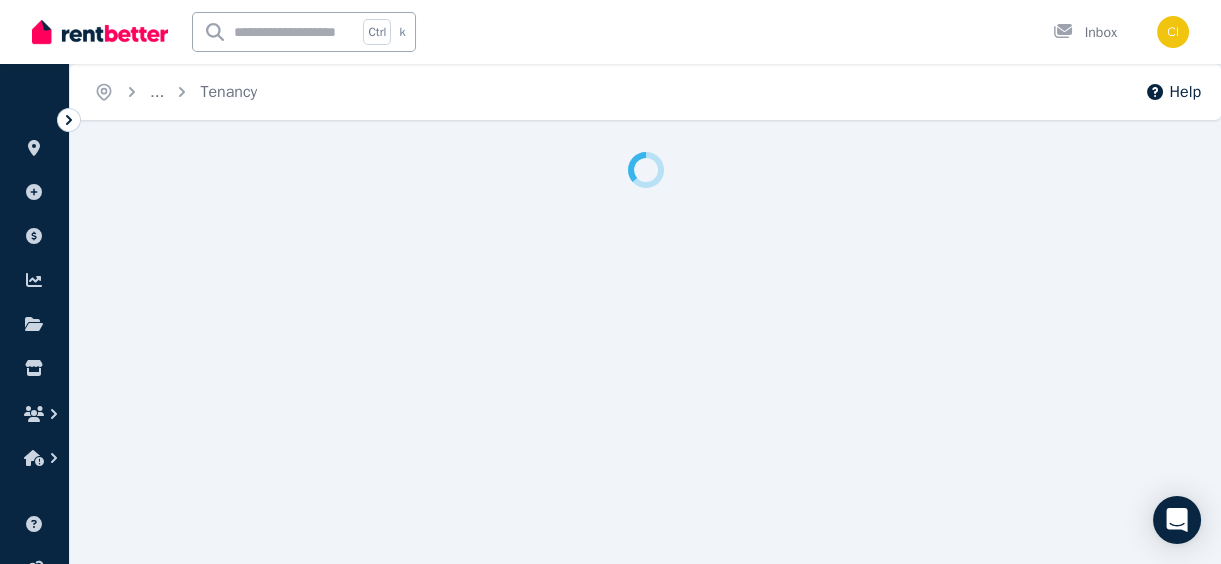 scroll, scrollTop: 0, scrollLeft: 0, axis: both 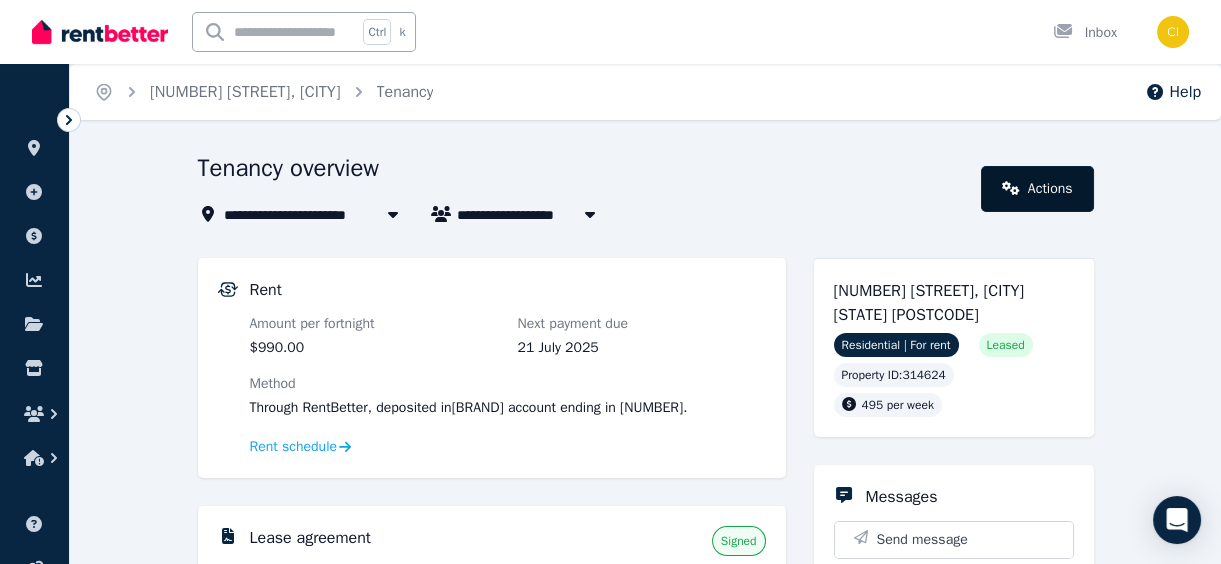 click on "Actions" at bounding box center (1037, 189) 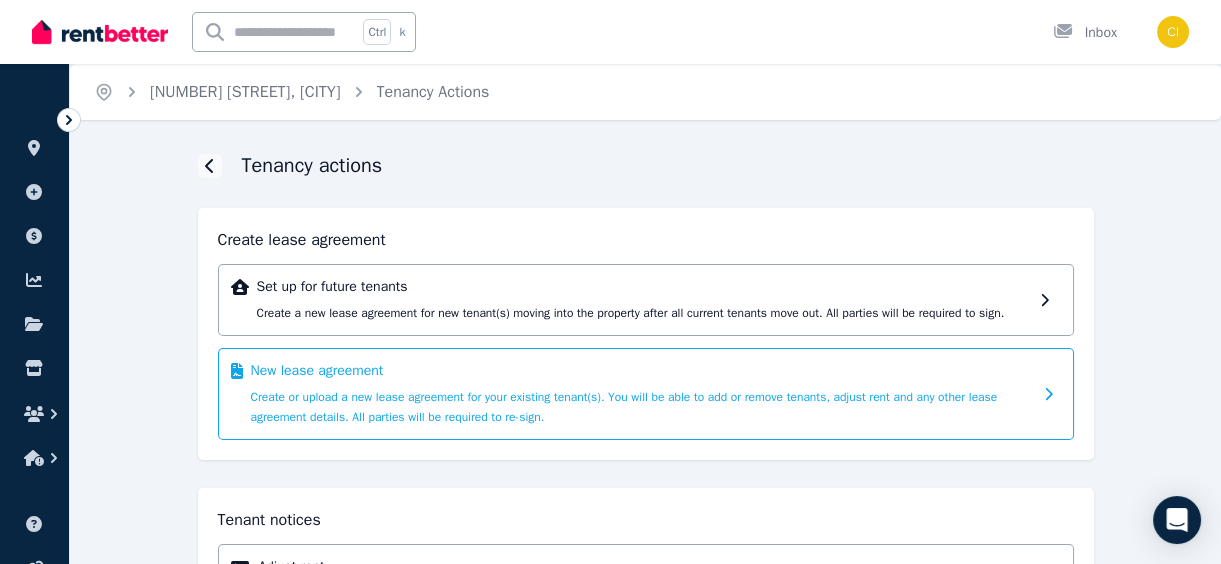 click on "Create or upload a new lease agreement for your existing tenant(s). You will be able to add or remove tenants, adjust rent and any other lease agreement details. All parties will be required to re-sign." at bounding box center (624, 407) 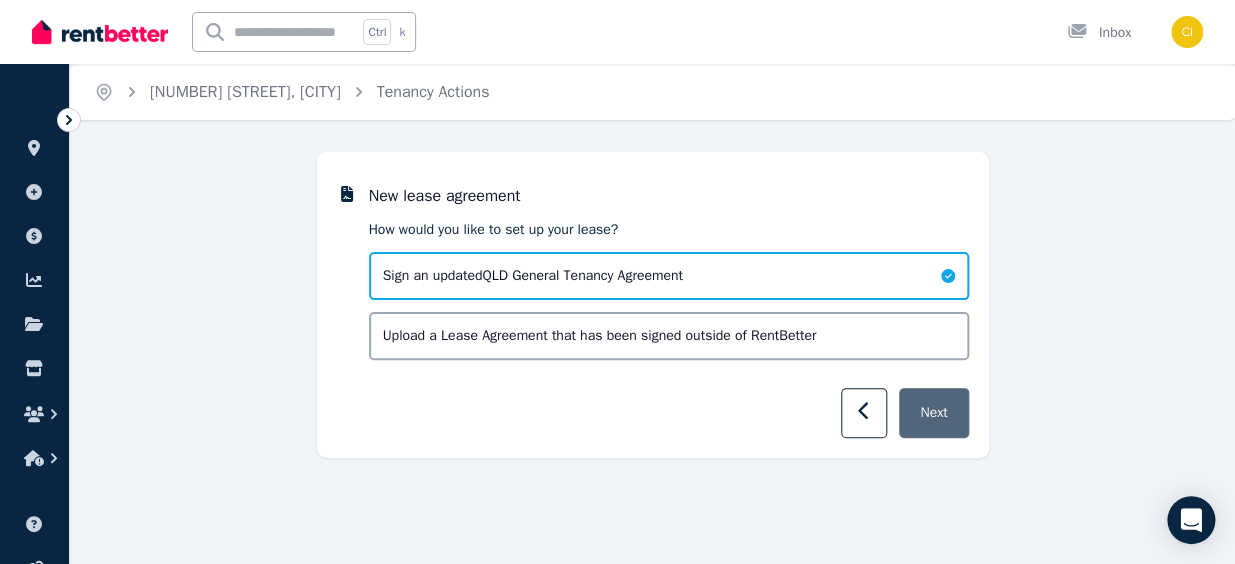 click on "Next" at bounding box center [933, 413] 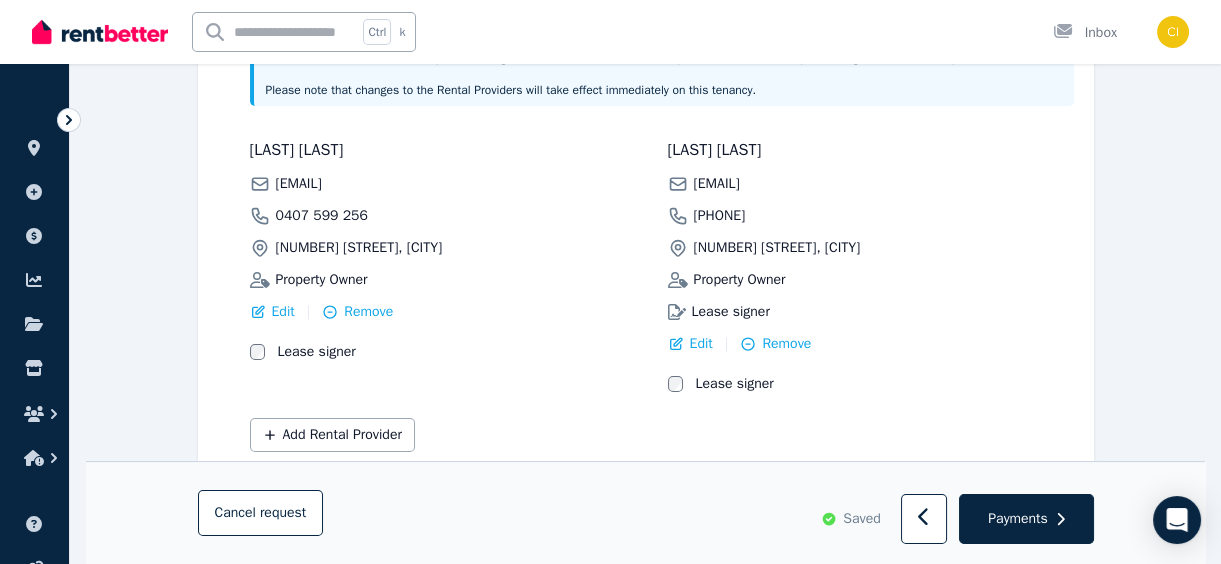 scroll, scrollTop: 664, scrollLeft: 0, axis: vertical 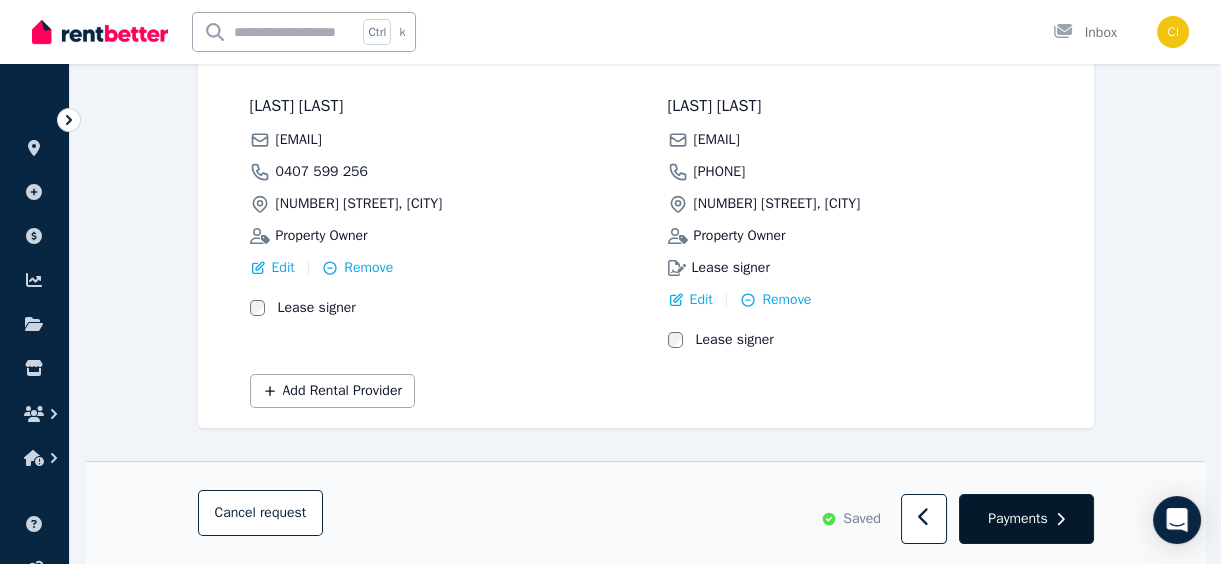 click on "Payments" at bounding box center (1018, 519) 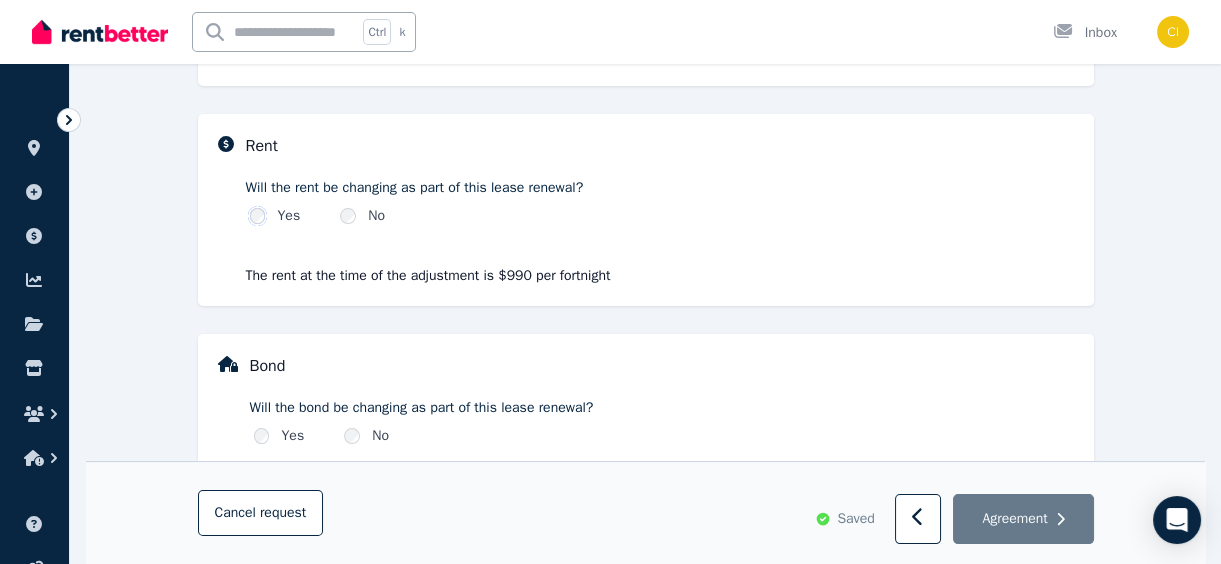 select on "**********" 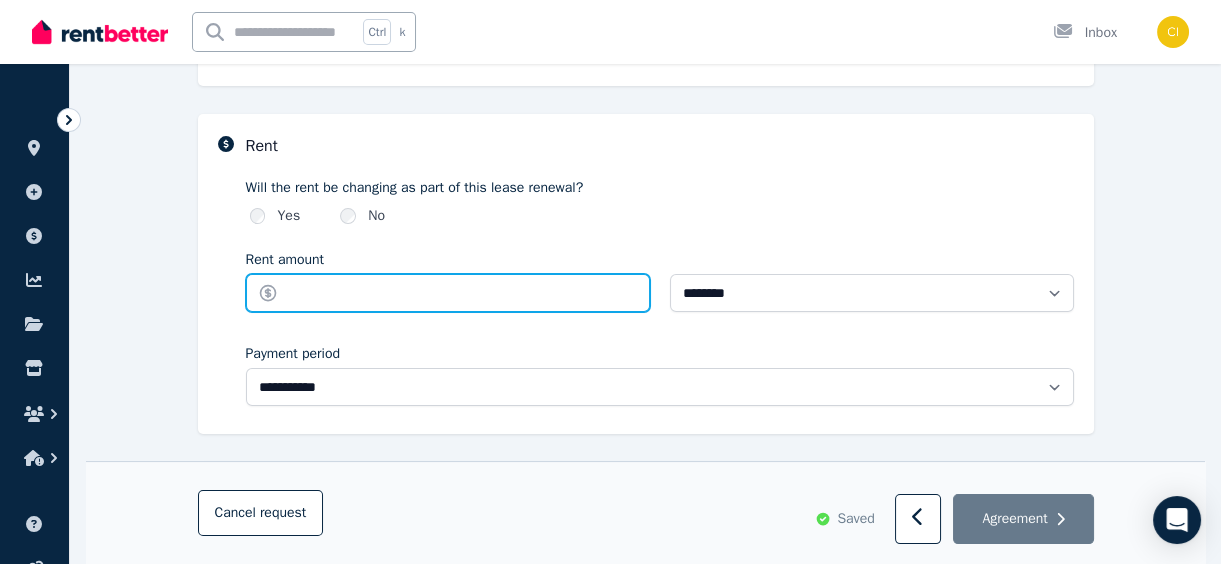 click on "Rent amount" at bounding box center [448, 293] 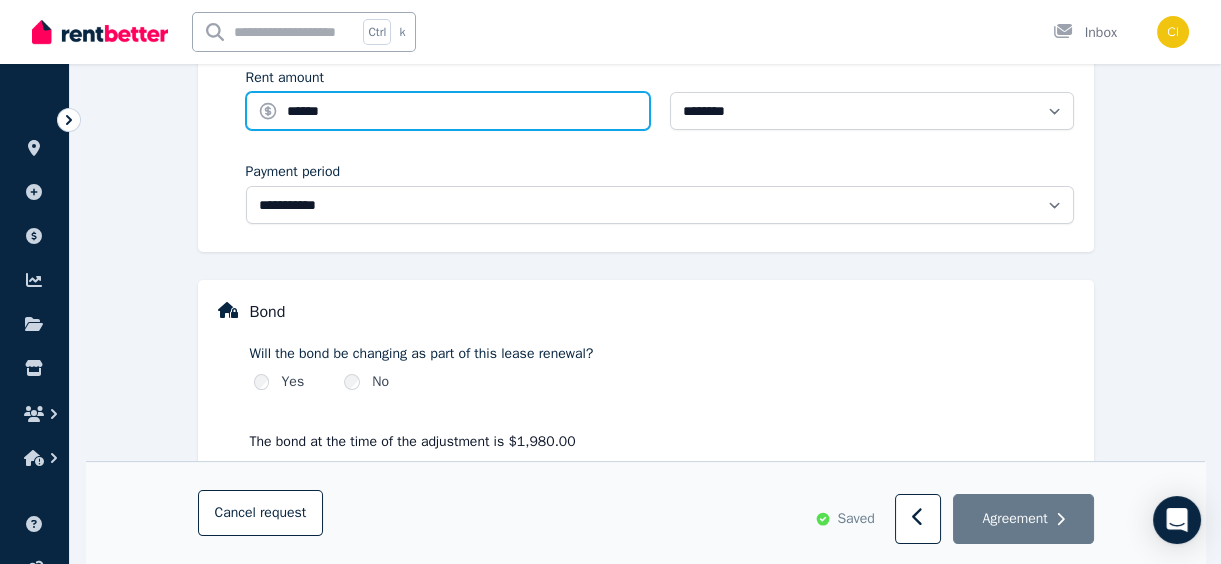 scroll, scrollTop: 890, scrollLeft: 0, axis: vertical 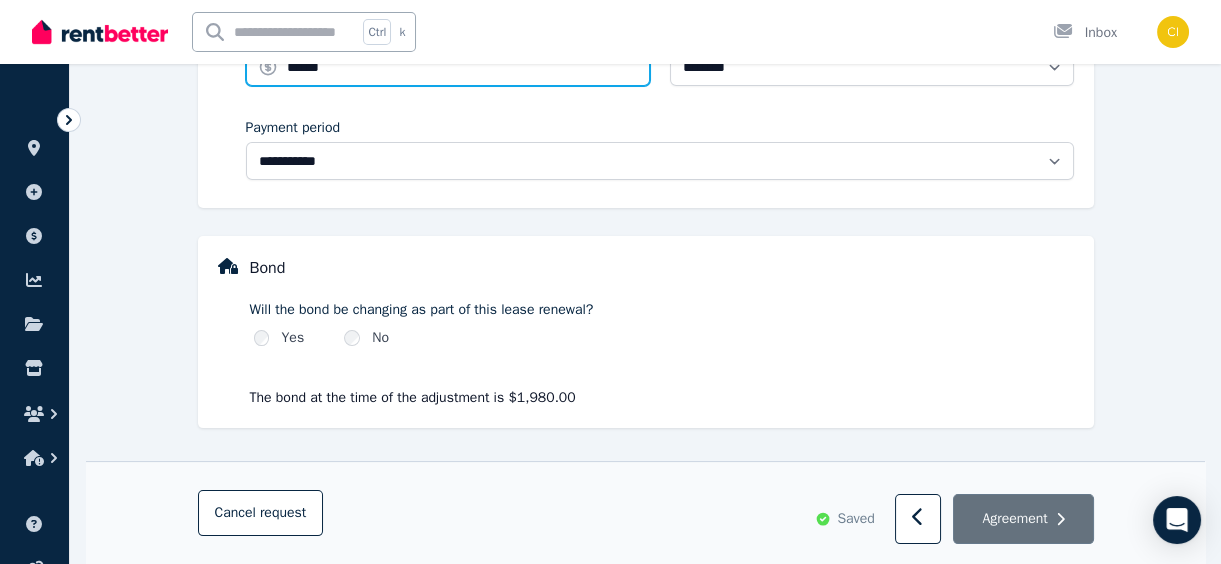 type on "******" 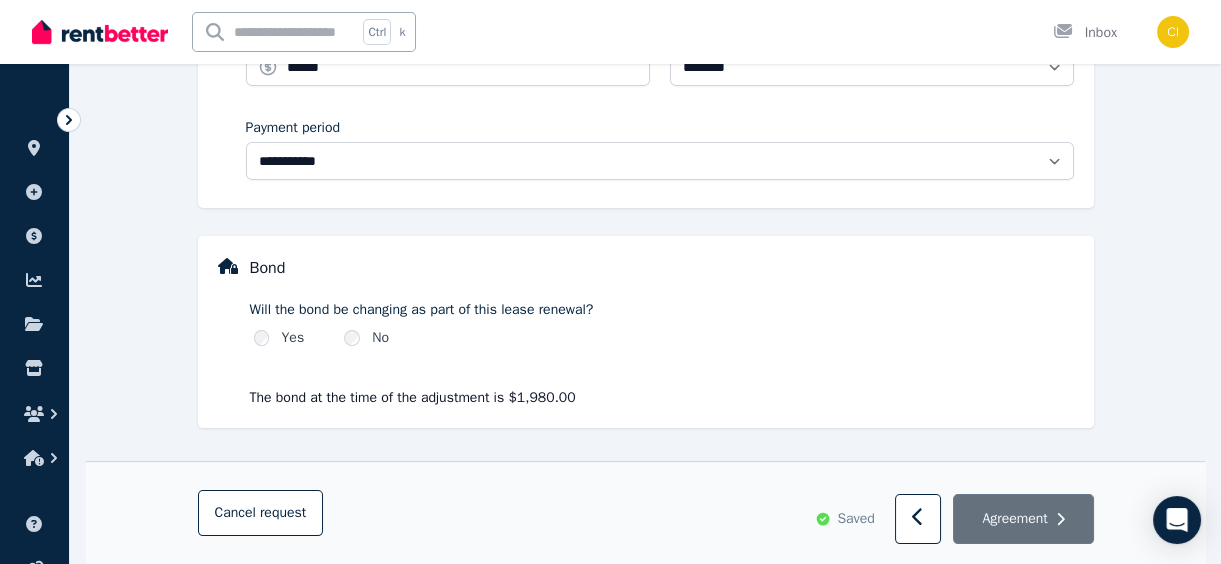 click on "Agreement" at bounding box center (1014, 519) 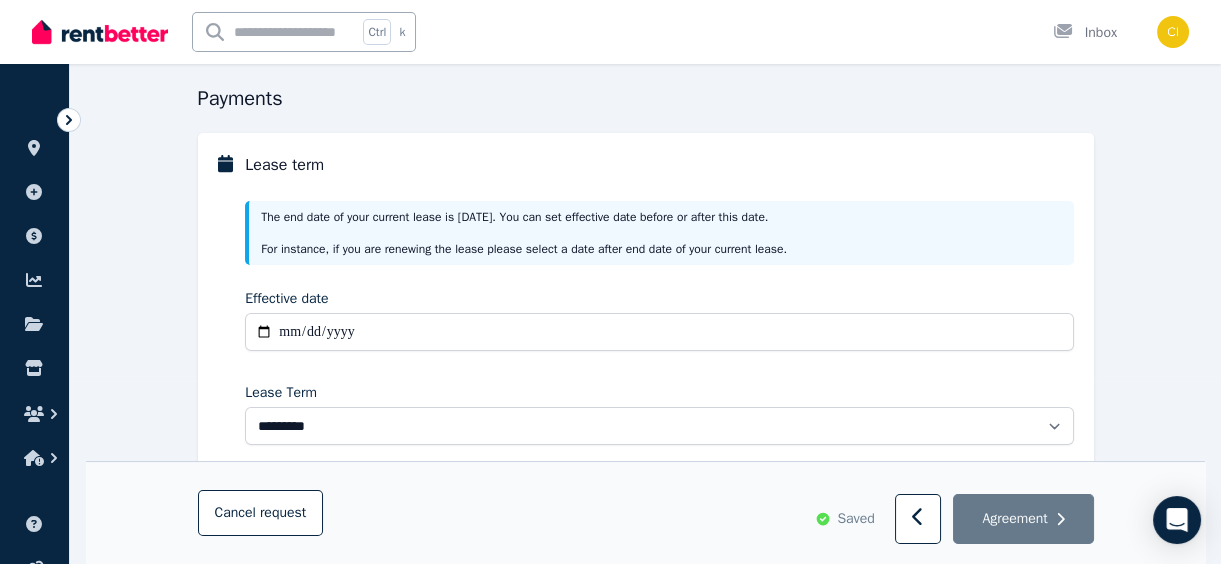 scroll, scrollTop: 162, scrollLeft: 0, axis: vertical 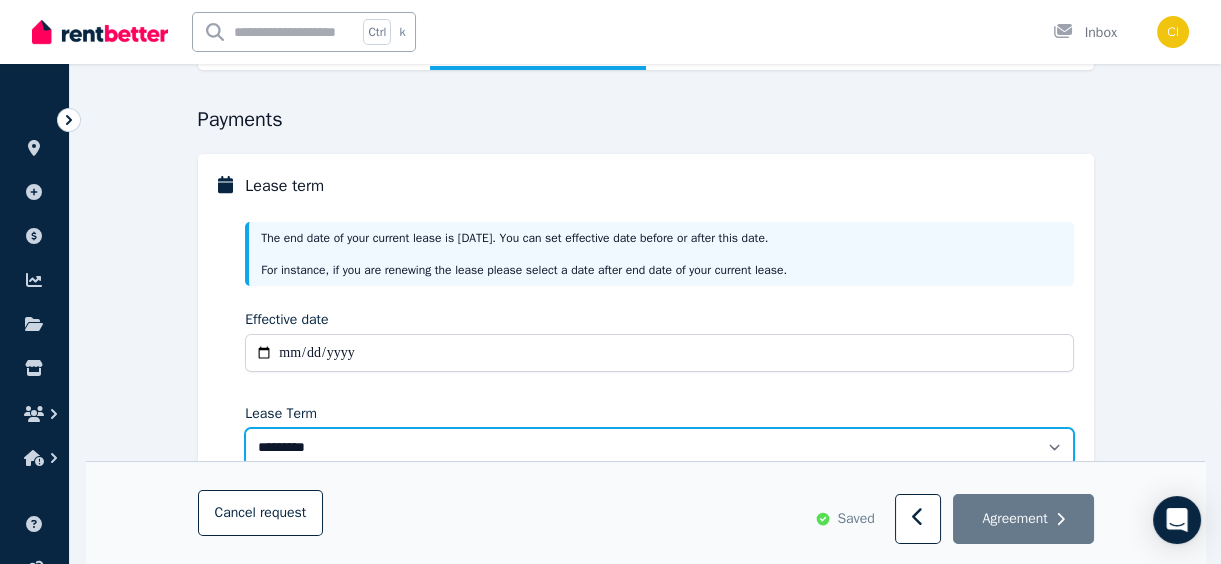 click on "******** ******** ********* ******* ******* ******* ******* ***** ********" at bounding box center (659, 447) 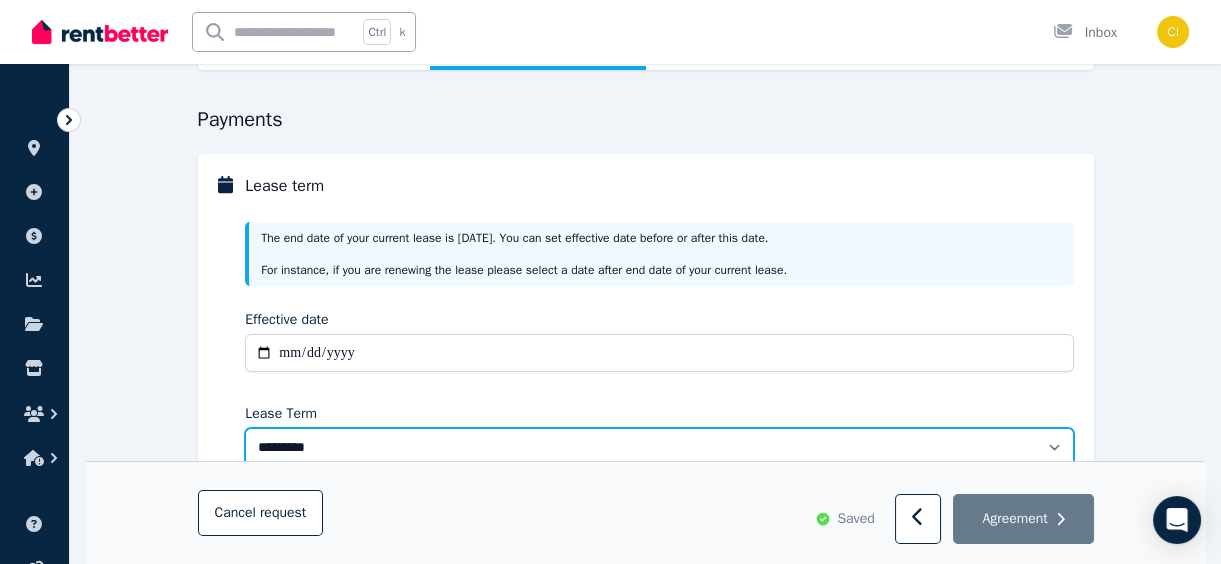 select on "**********" 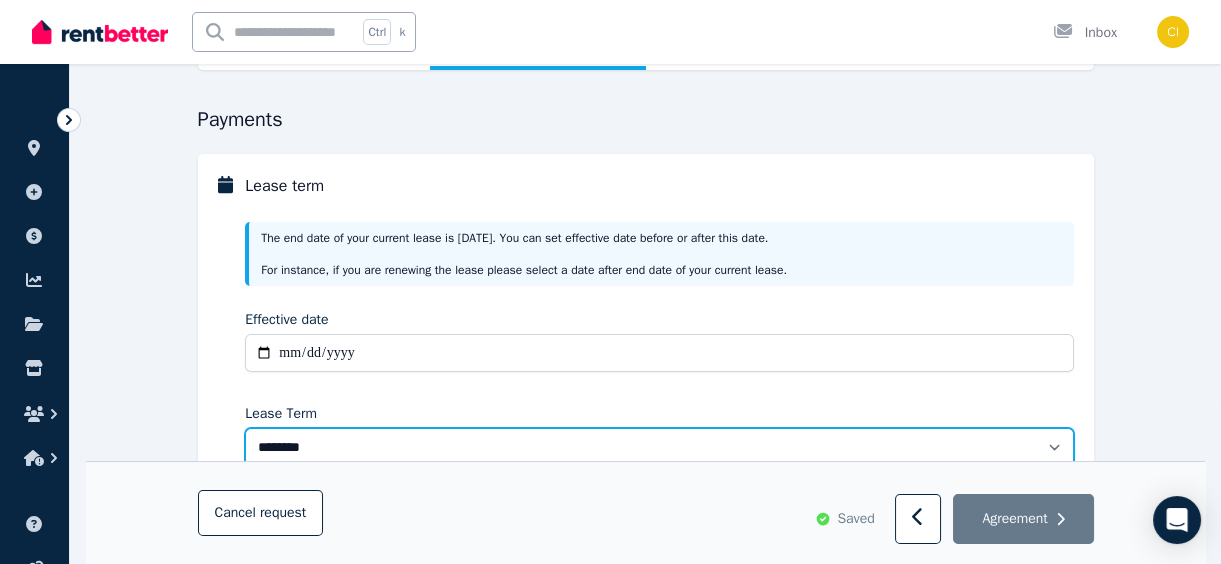 click on "******** ******** ********* ******* ******* ******* ******* ***** ********" at bounding box center [659, 447] 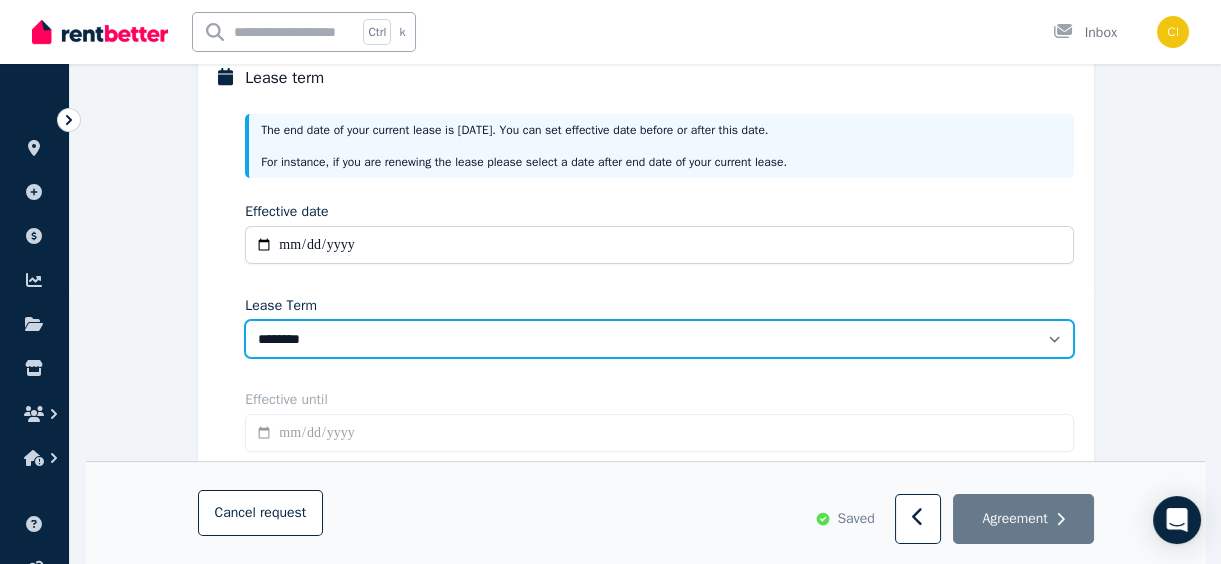 scroll, scrollTop: 272, scrollLeft: 0, axis: vertical 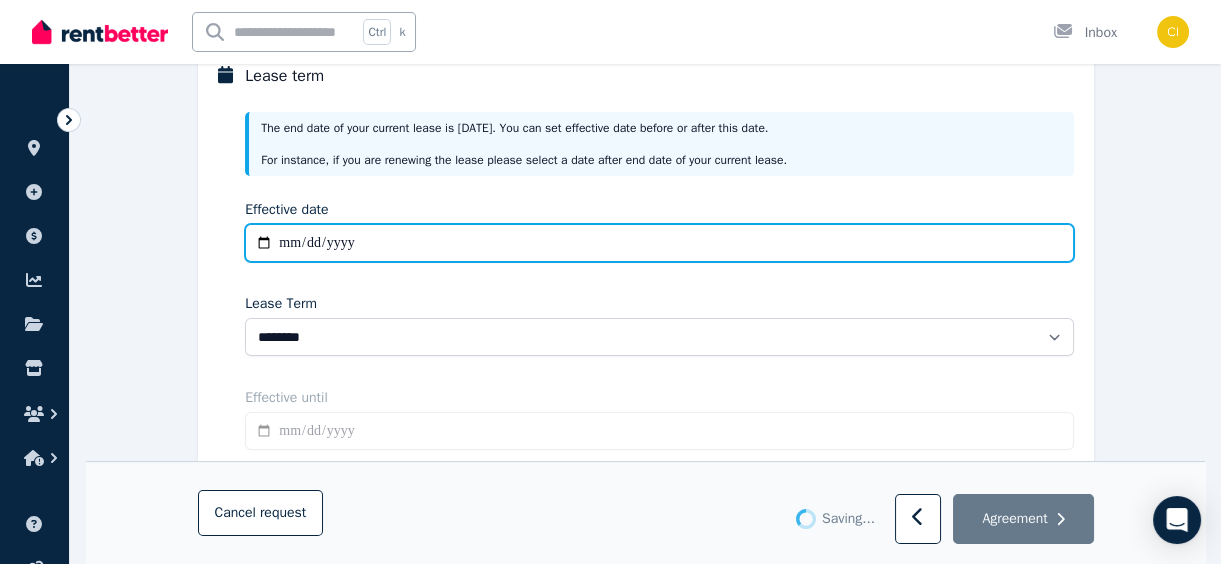 click on "Effective date" at bounding box center [659, 243] 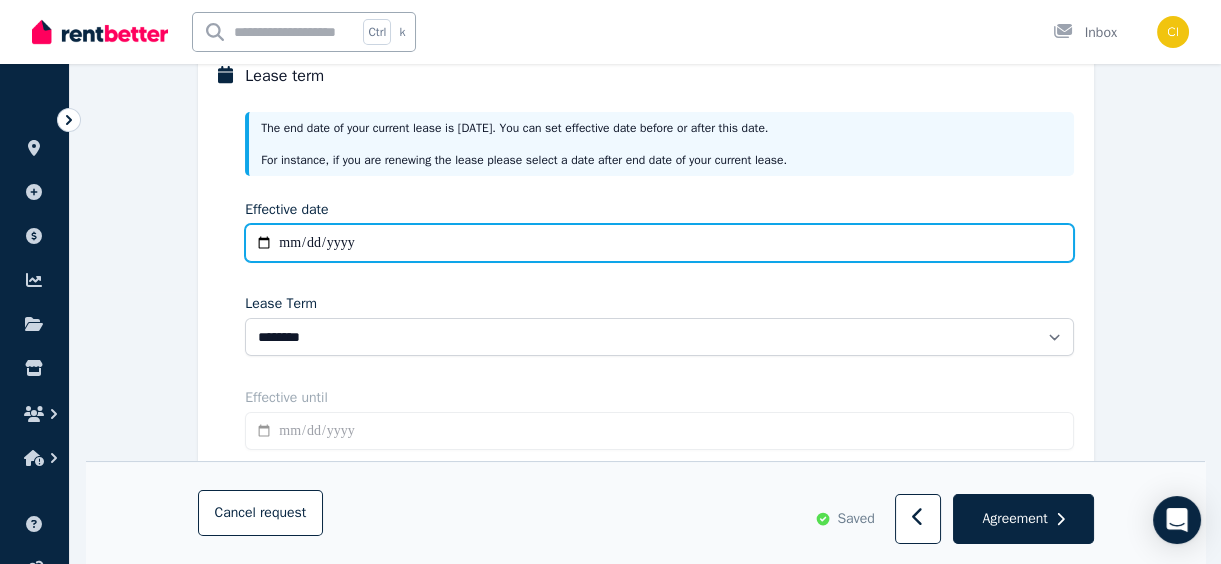 type on "**********" 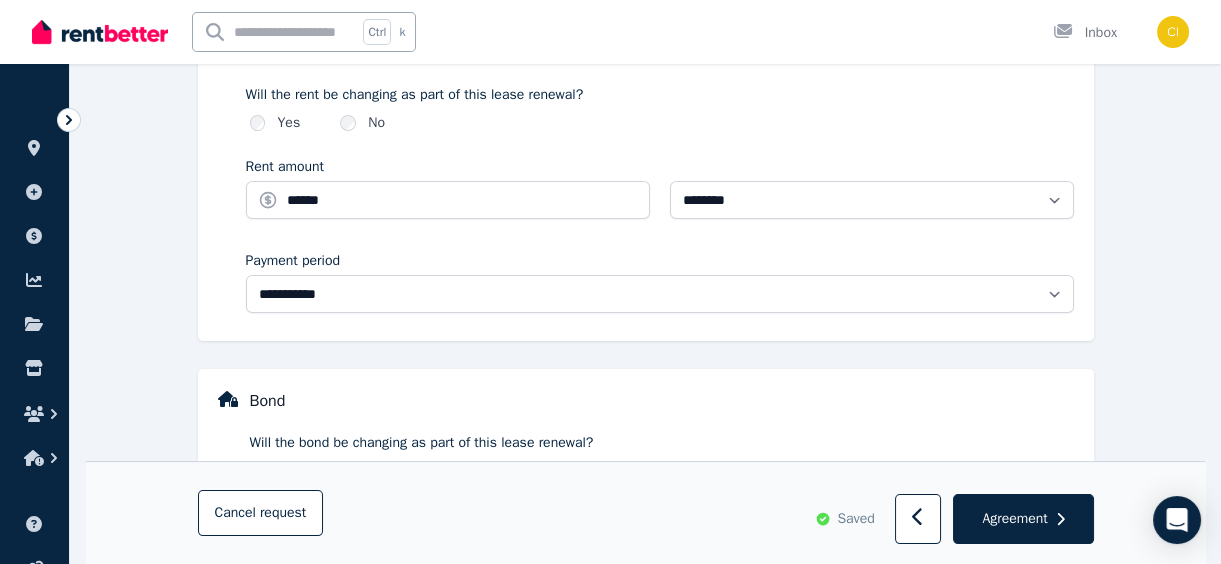 scroll, scrollTop: 890, scrollLeft: 0, axis: vertical 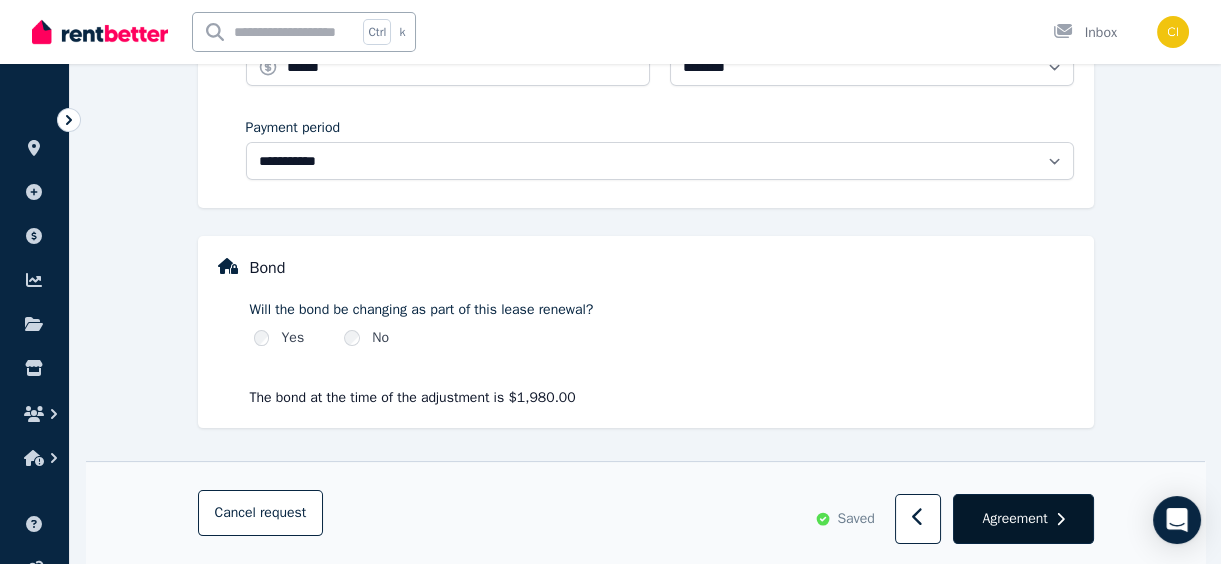 click on "Agreement" at bounding box center [1023, 520] 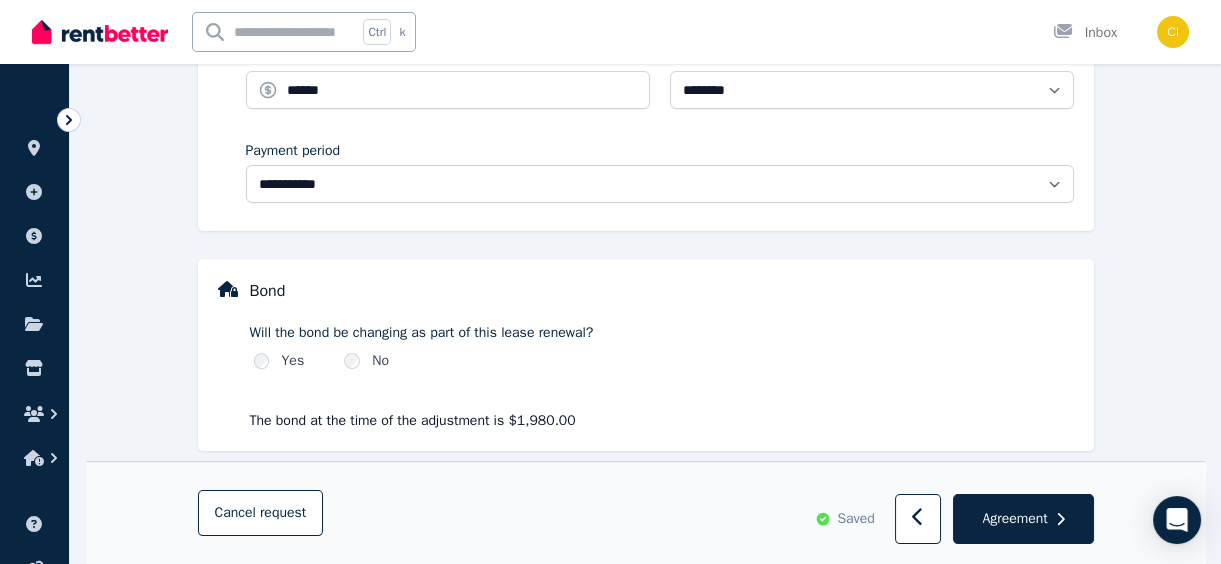 scroll, scrollTop: 890, scrollLeft: 0, axis: vertical 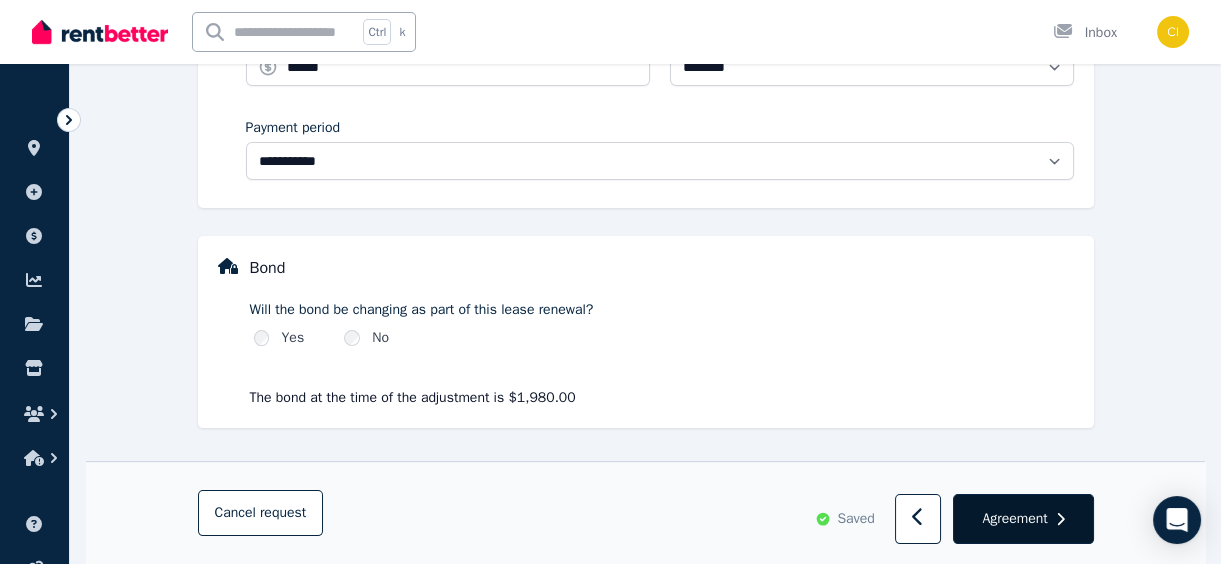 click on "Agreement" at bounding box center [1014, 519] 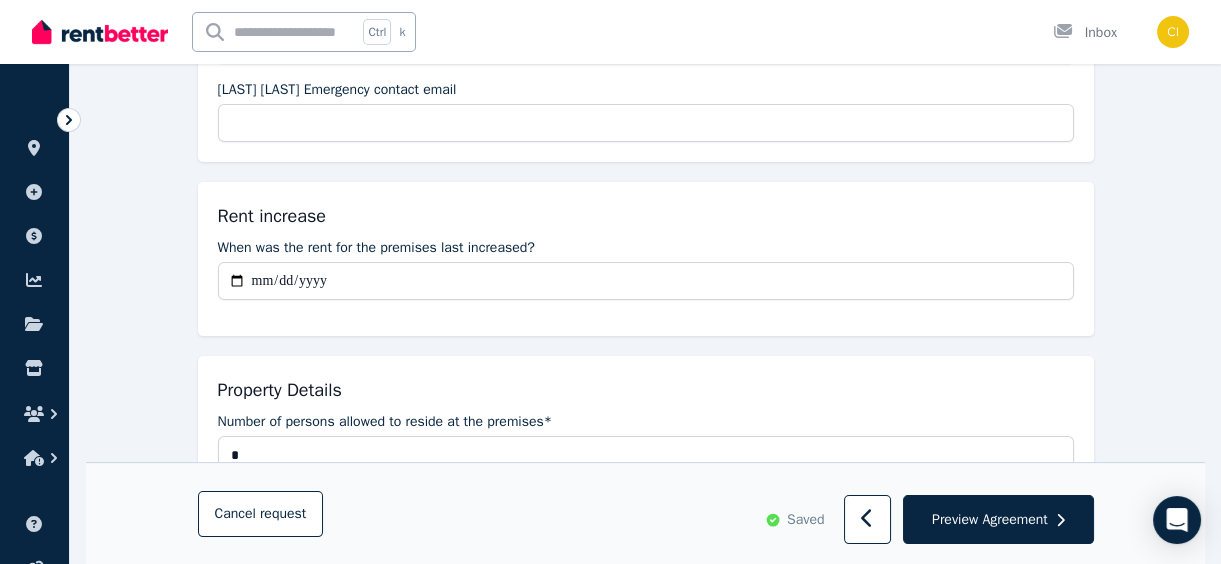 scroll, scrollTop: 1000, scrollLeft: 0, axis: vertical 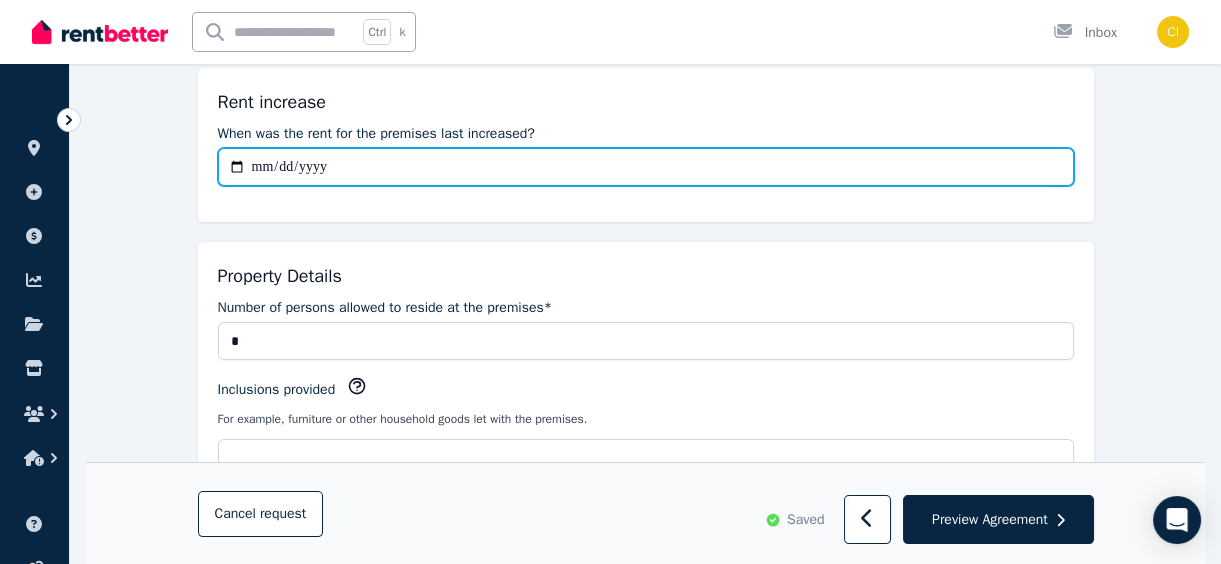click on "When was the rent for the premises last increased?" at bounding box center (646, 167) 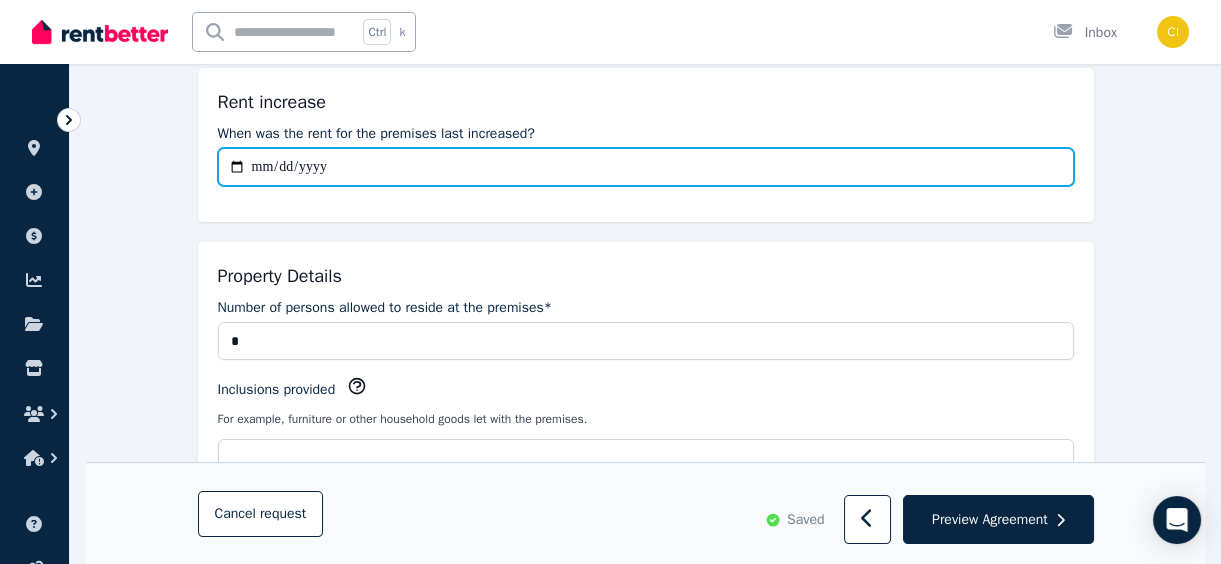 type on "**********" 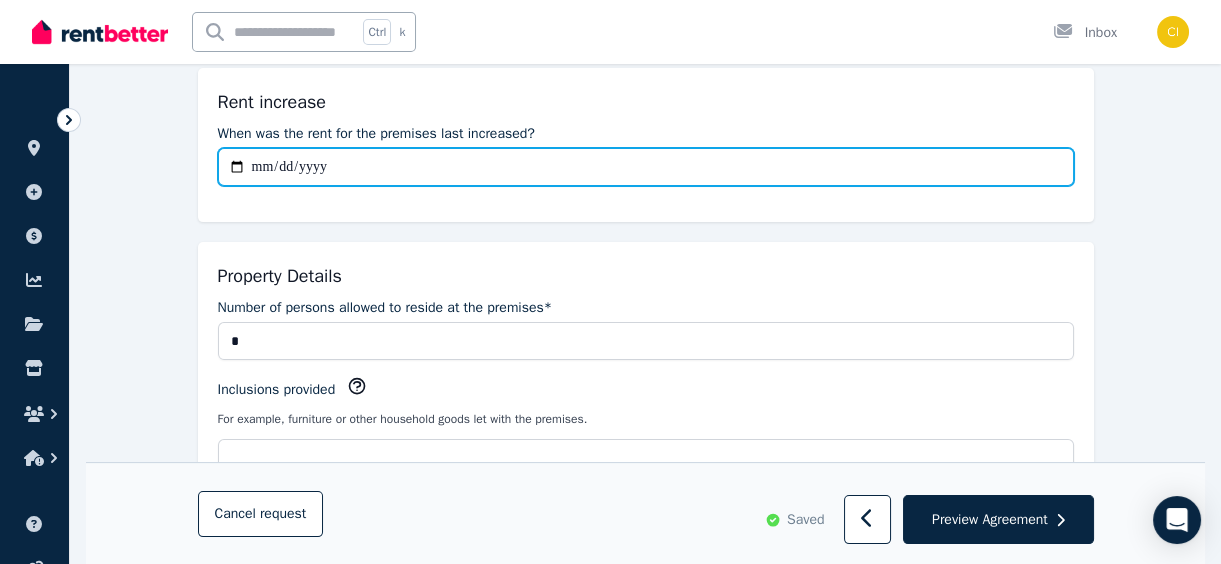 click on "**********" at bounding box center (646, 167) 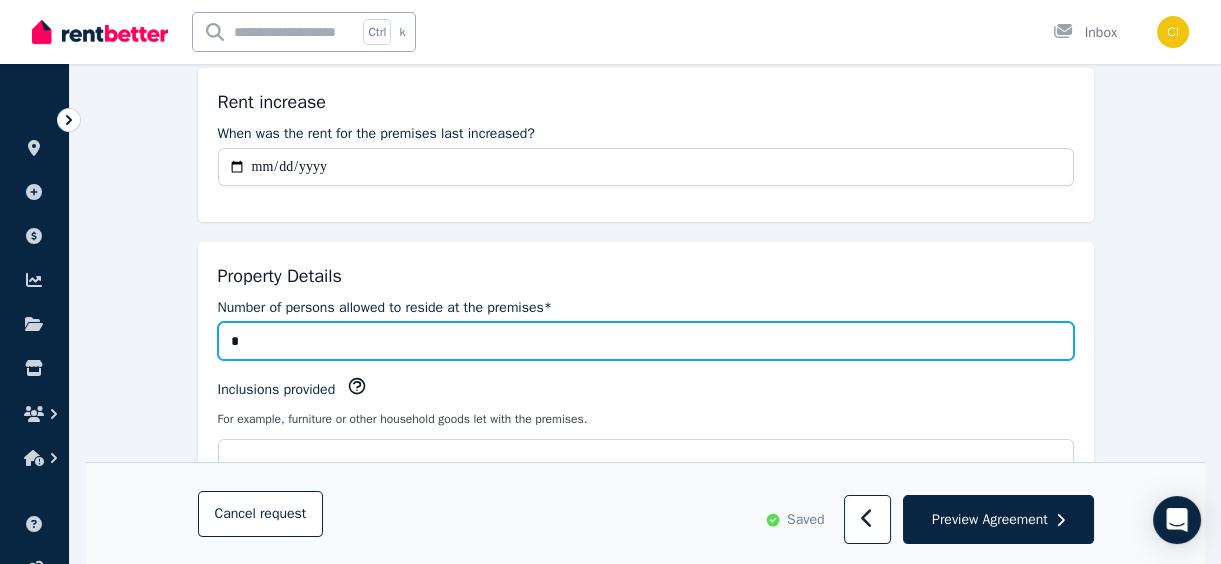 click on "*" at bounding box center [646, 341] 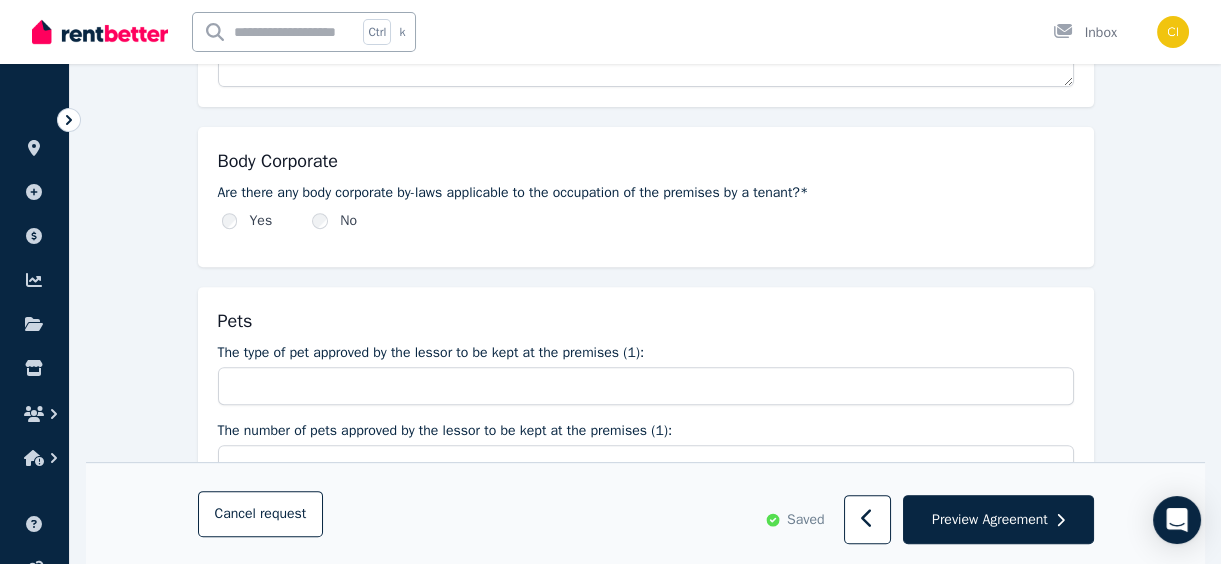 scroll, scrollTop: 1545, scrollLeft: 0, axis: vertical 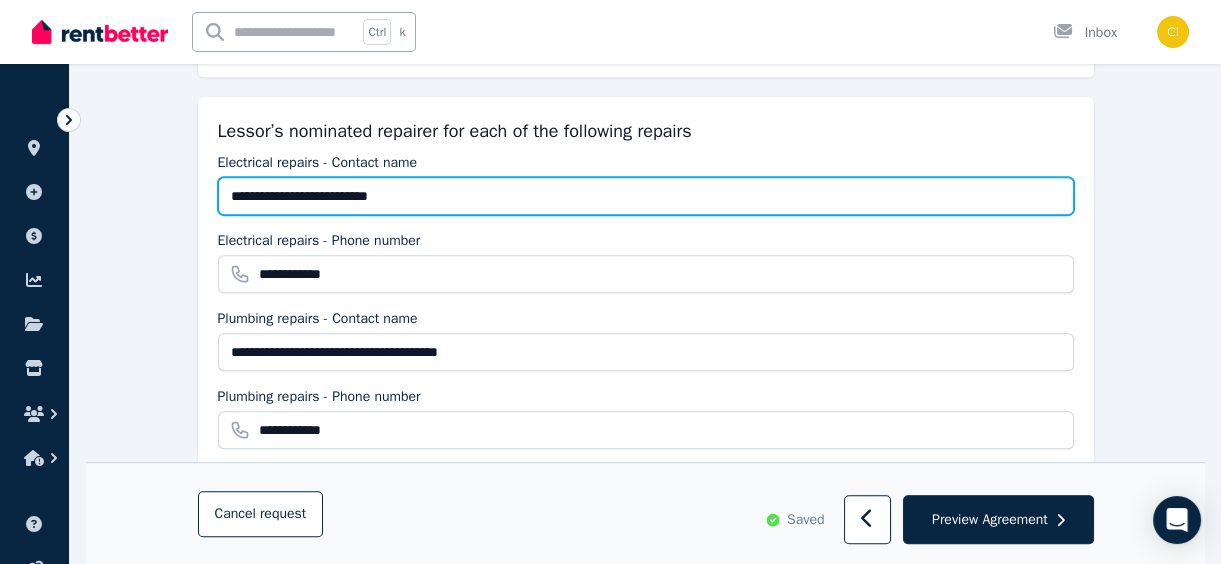 drag, startPoint x: 393, startPoint y: 194, endPoint x: 224, endPoint y: 200, distance: 169.10648 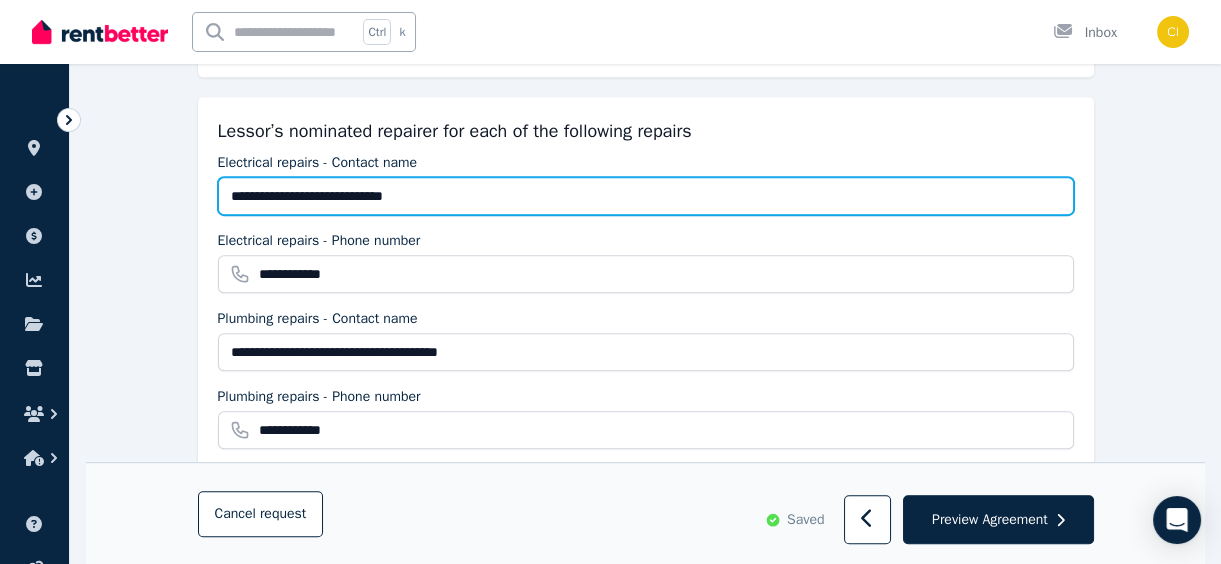 type on "**********" 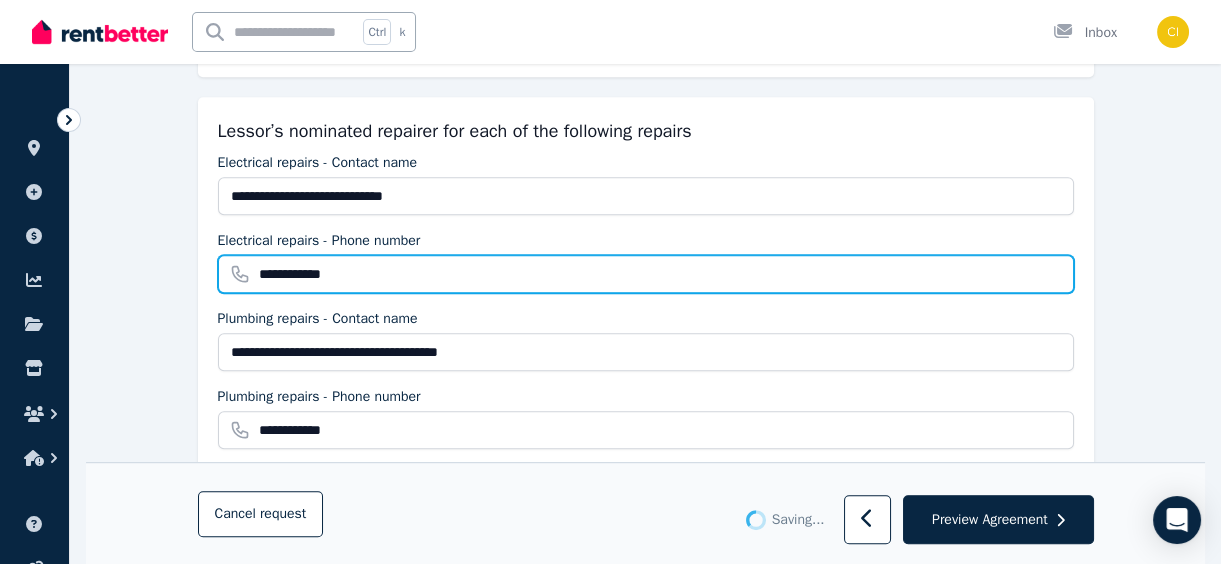 drag, startPoint x: 340, startPoint y: 268, endPoint x: 254, endPoint y: 268, distance: 86 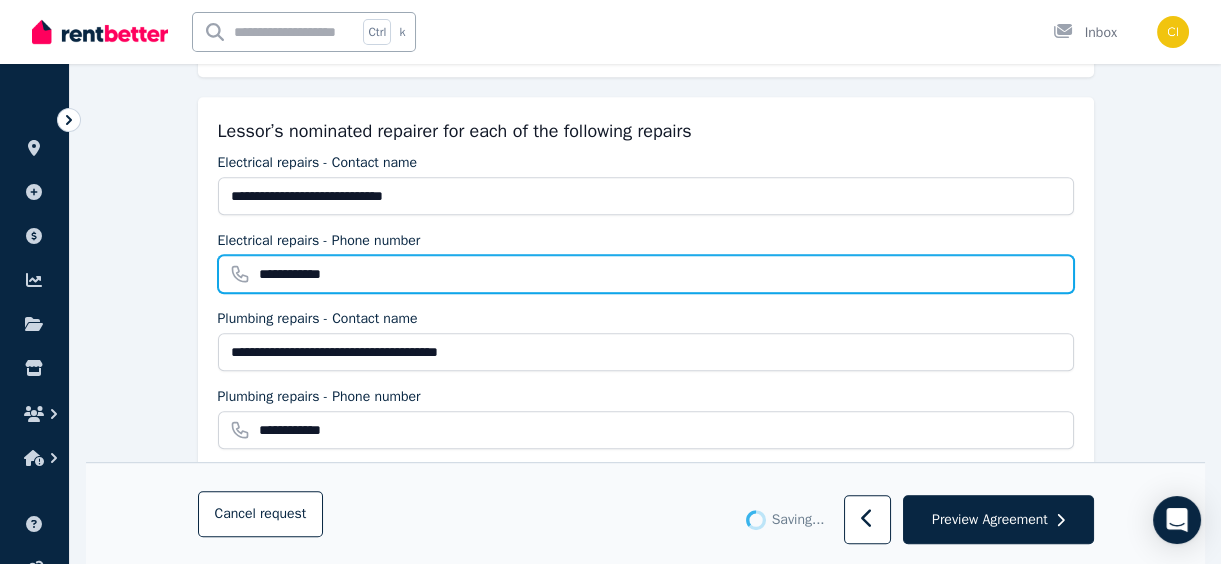 click on "**********" at bounding box center [646, 274] 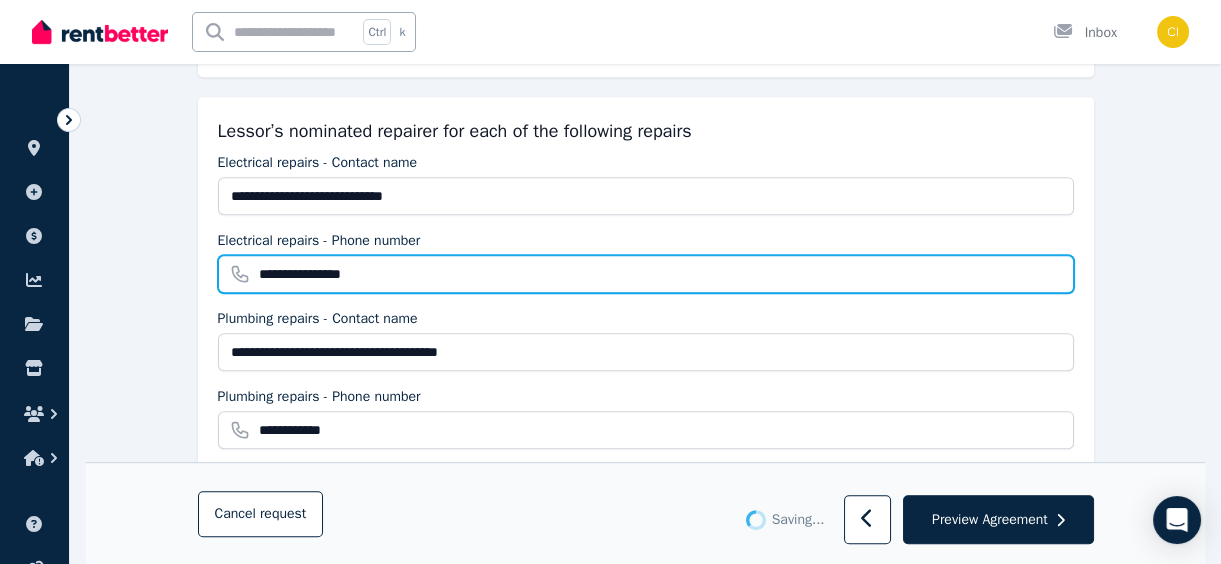 drag, startPoint x: 321, startPoint y: 274, endPoint x: 259, endPoint y: 281, distance: 62.39391 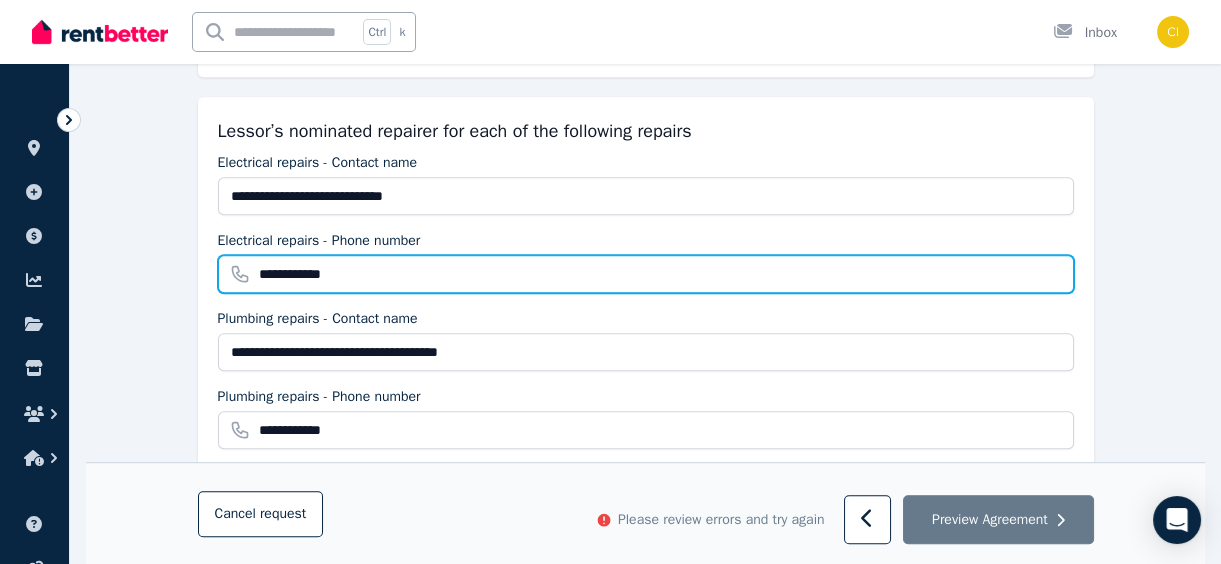 type on "**********" 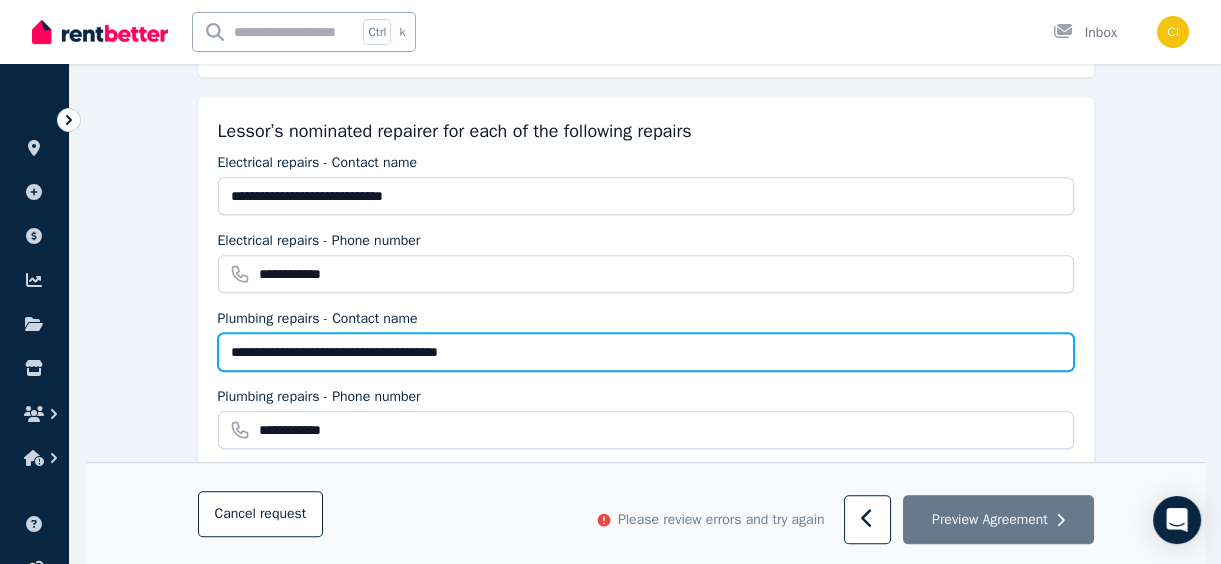 click on "**********" at bounding box center [646, 352] 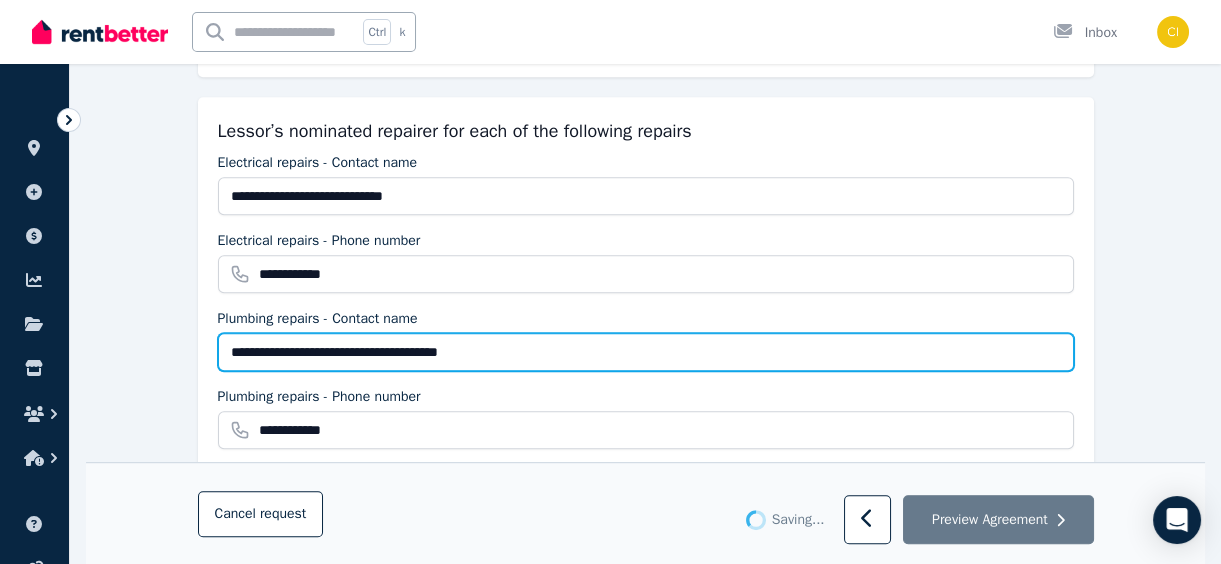 click on "**********" at bounding box center (646, 352) 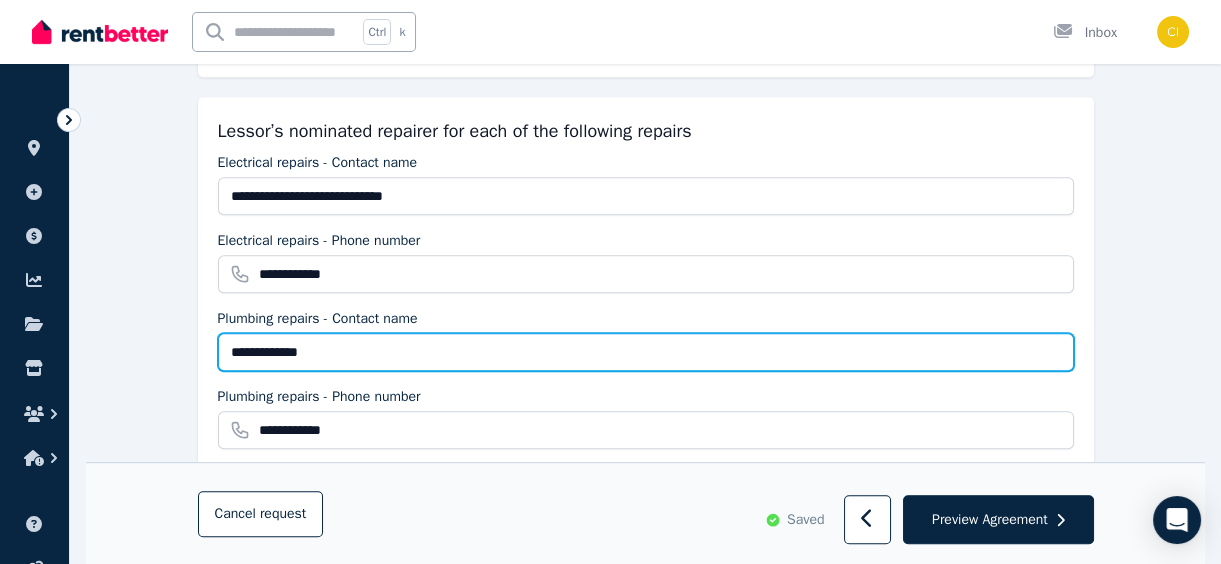 type on "**********" 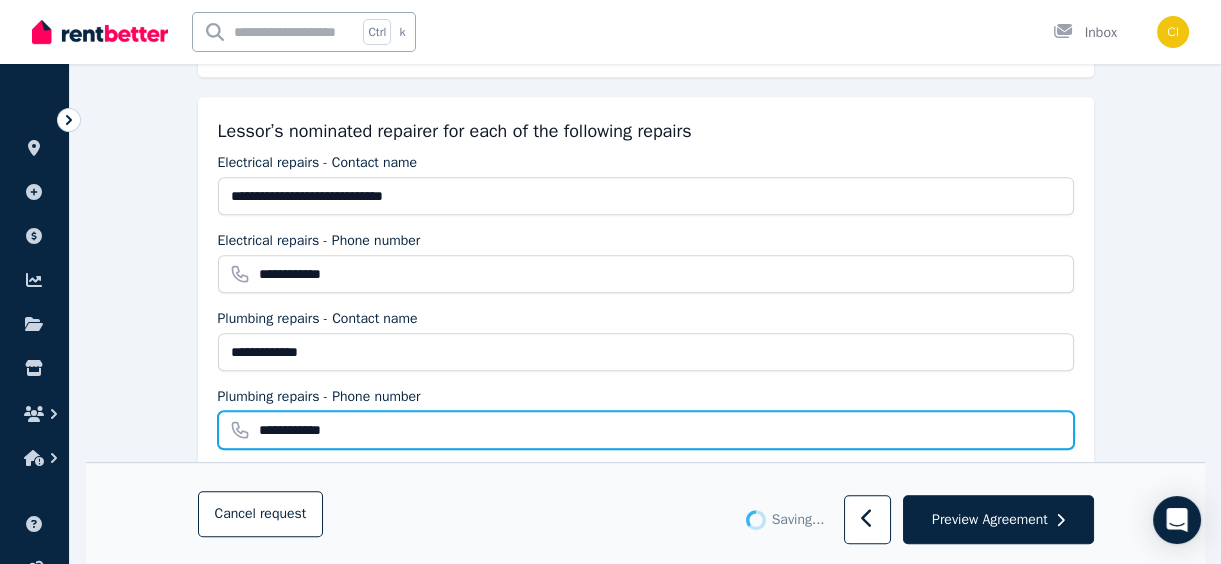 click on "**********" at bounding box center (646, 430) 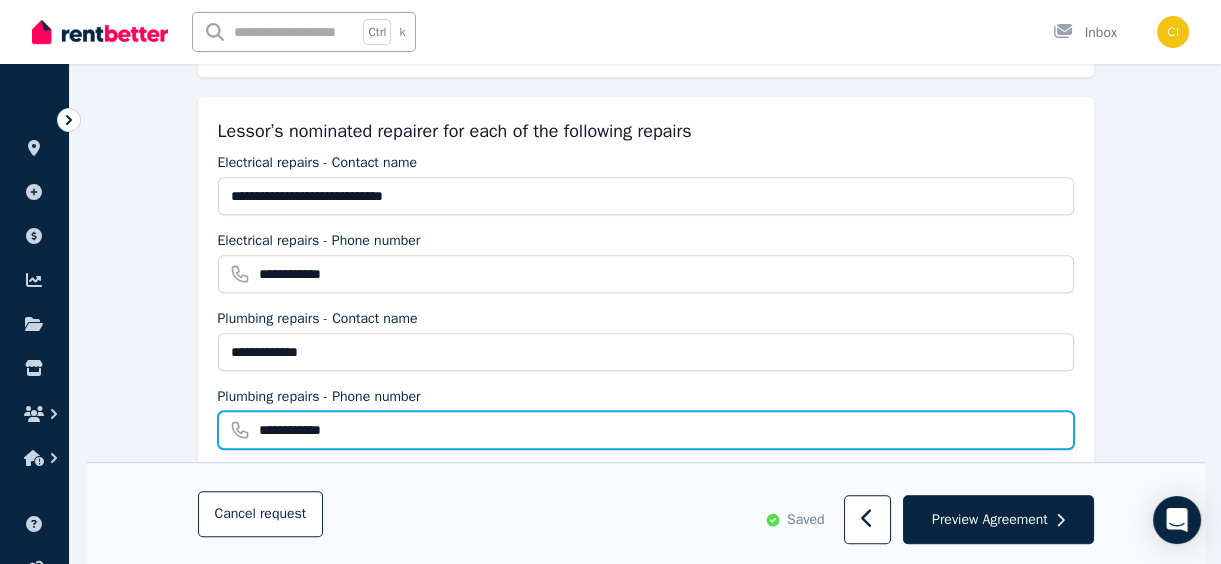 drag, startPoint x: 367, startPoint y: 423, endPoint x: 257, endPoint y: 430, distance: 110.2225 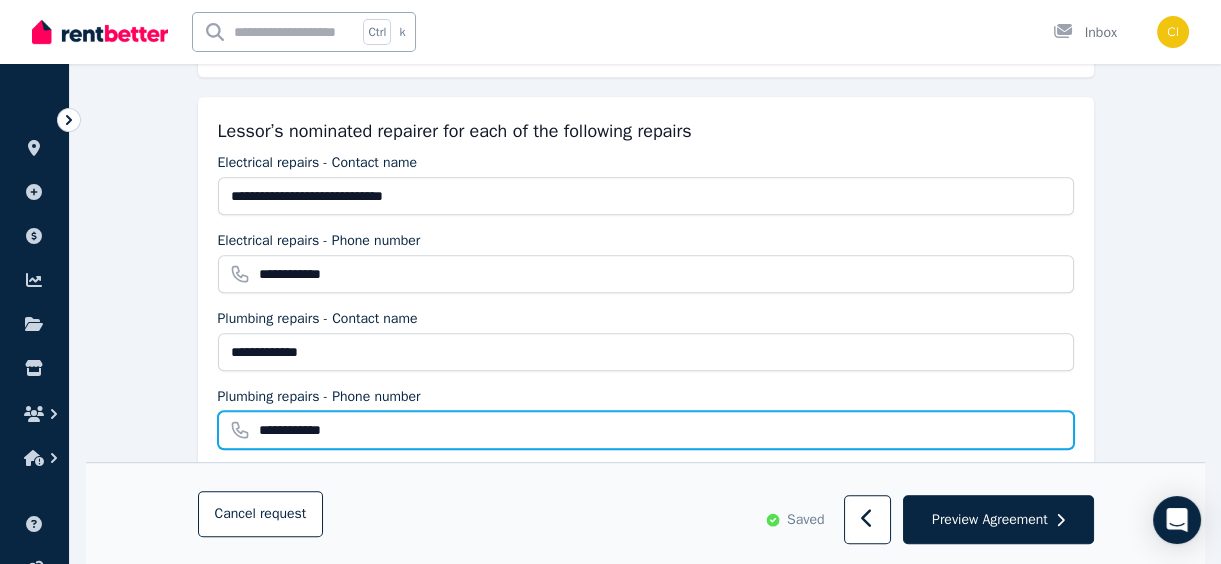click on "**********" at bounding box center (646, 430) 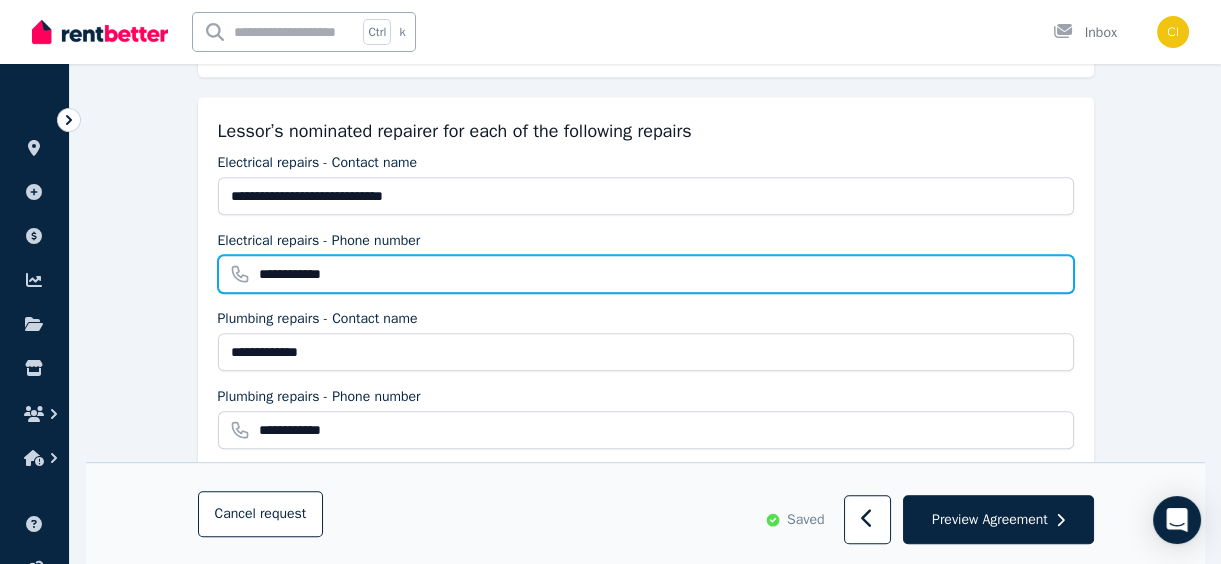 click on "**********" at bounding box center (646, 274) 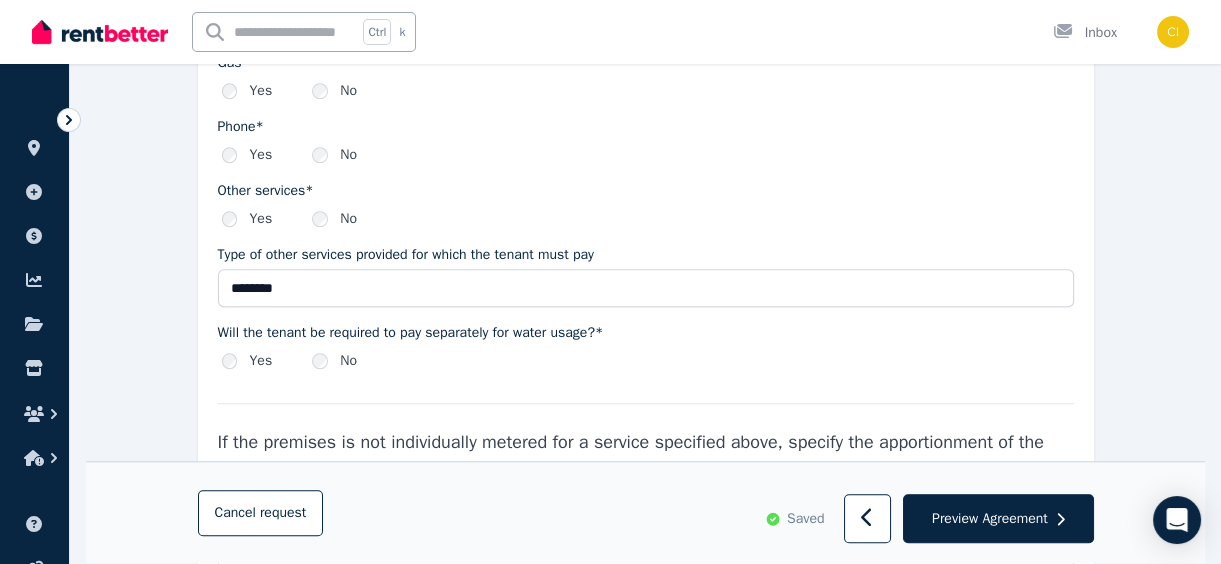 scroll, scrollTop: 3090, scrollLeft: 0, axis: vertical 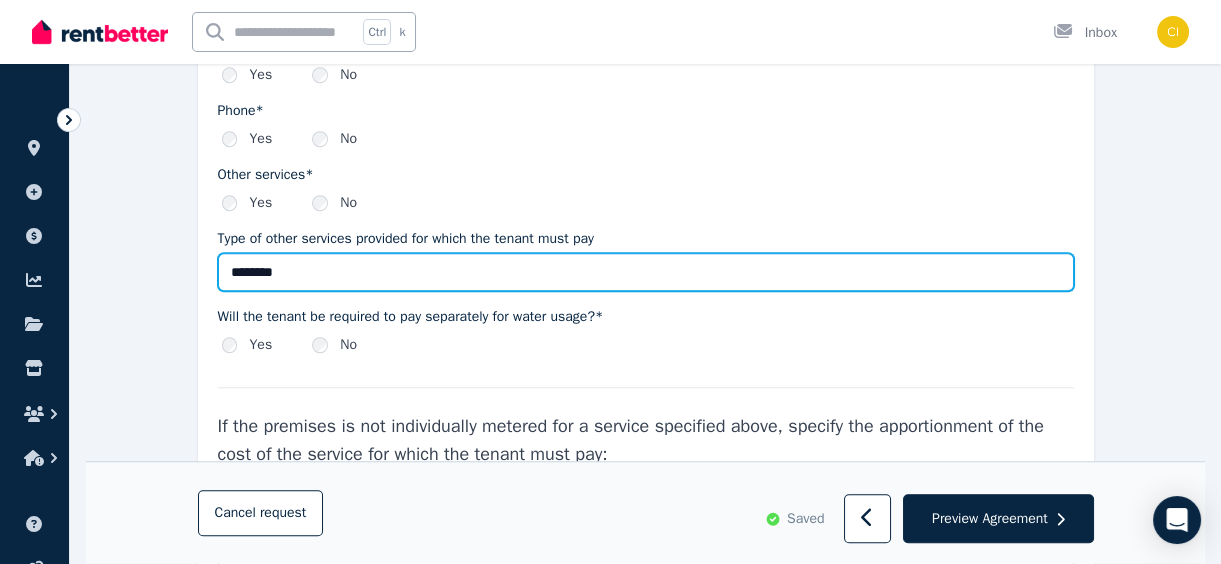 drag, startPoint x: 332, startPoint y: 269, endPoint x: 237, endPoint y: 269, distance: 95 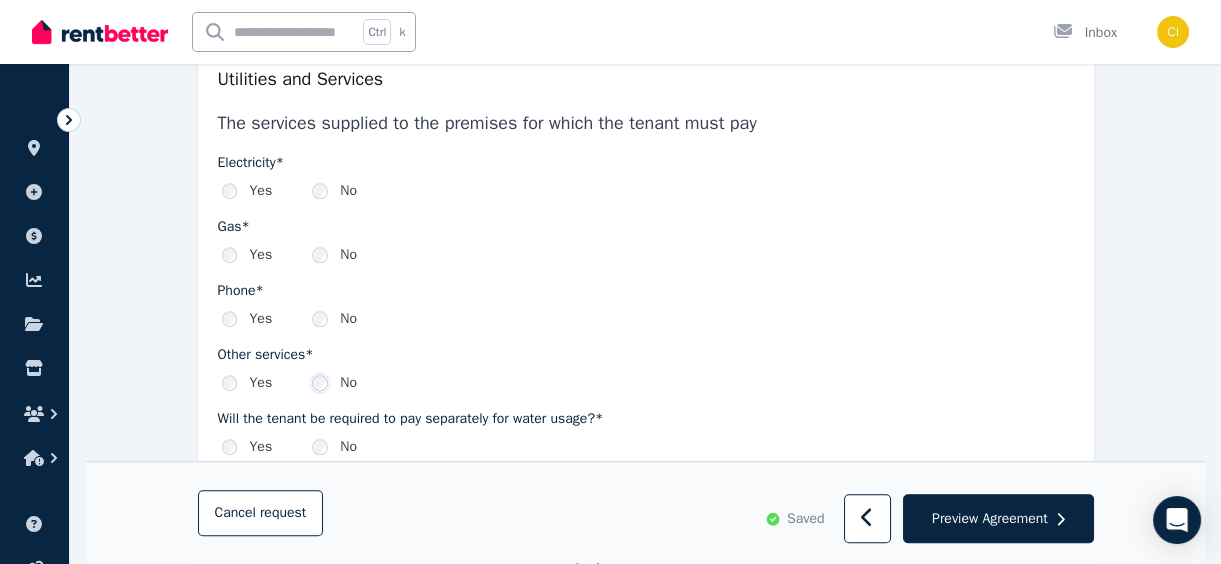 scroll, scrollTop: 2909, scrollLeft: 0, axis: vertical 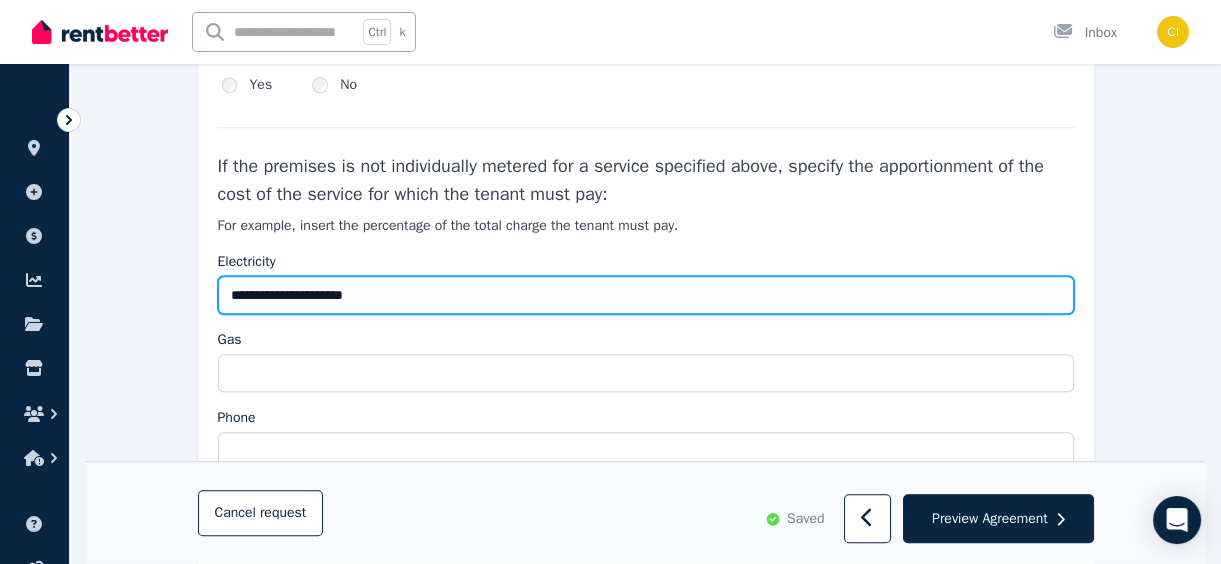 drag, startPoint x: 389, startPoint y: 288, endPoint x: 233, endPoint y: 292, distance: 156.05127 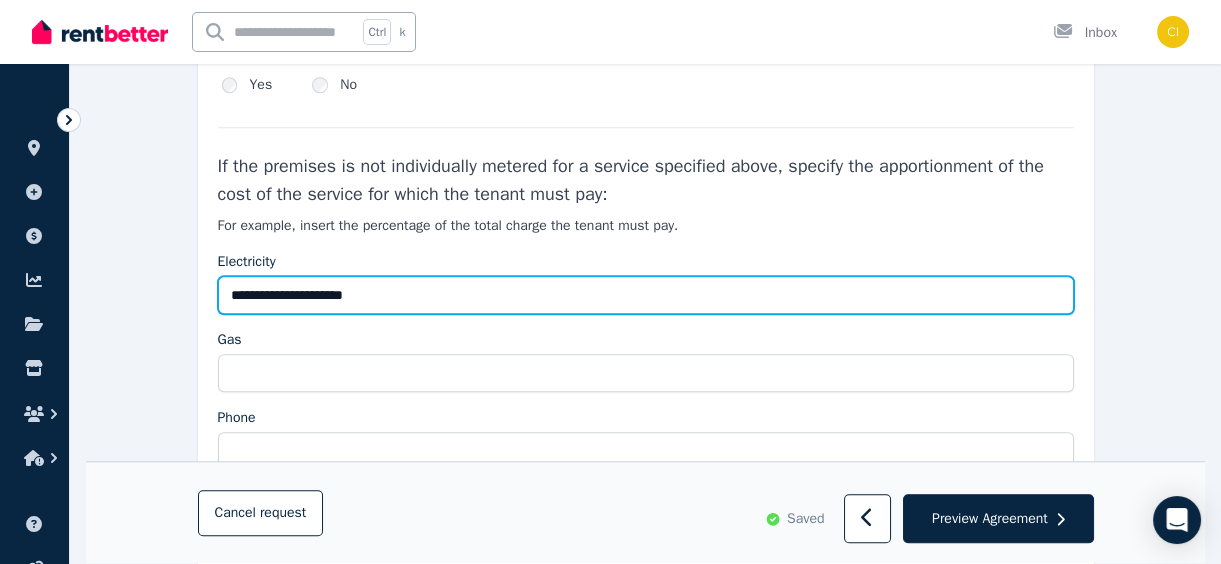 click on "**********" at bounding box center [646, 295] 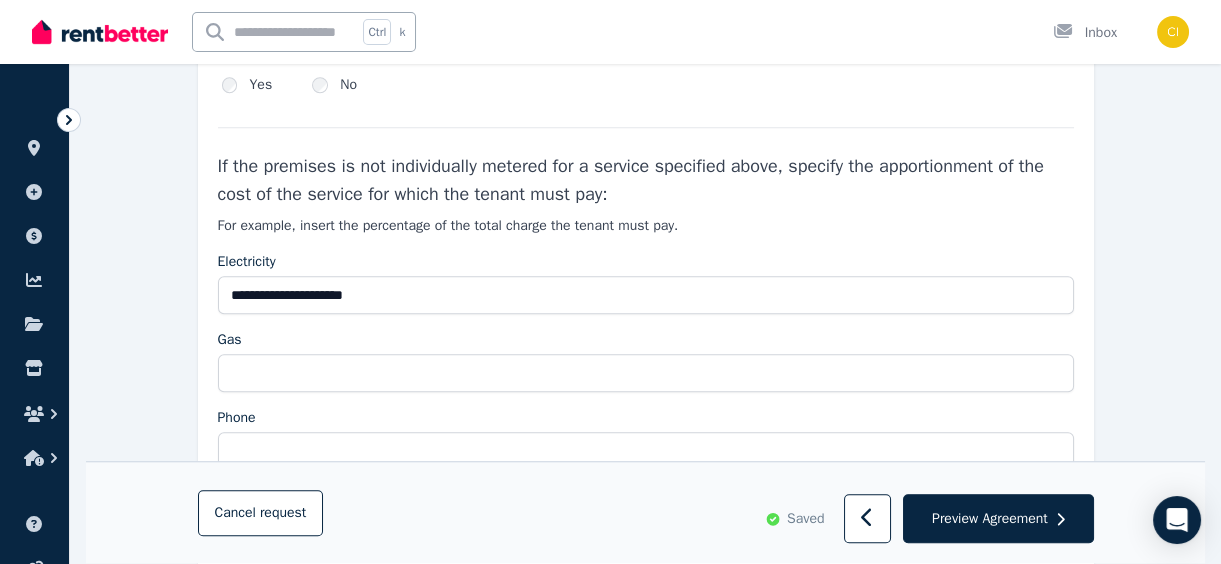 click on "**********" at bounding box center [646, 356] 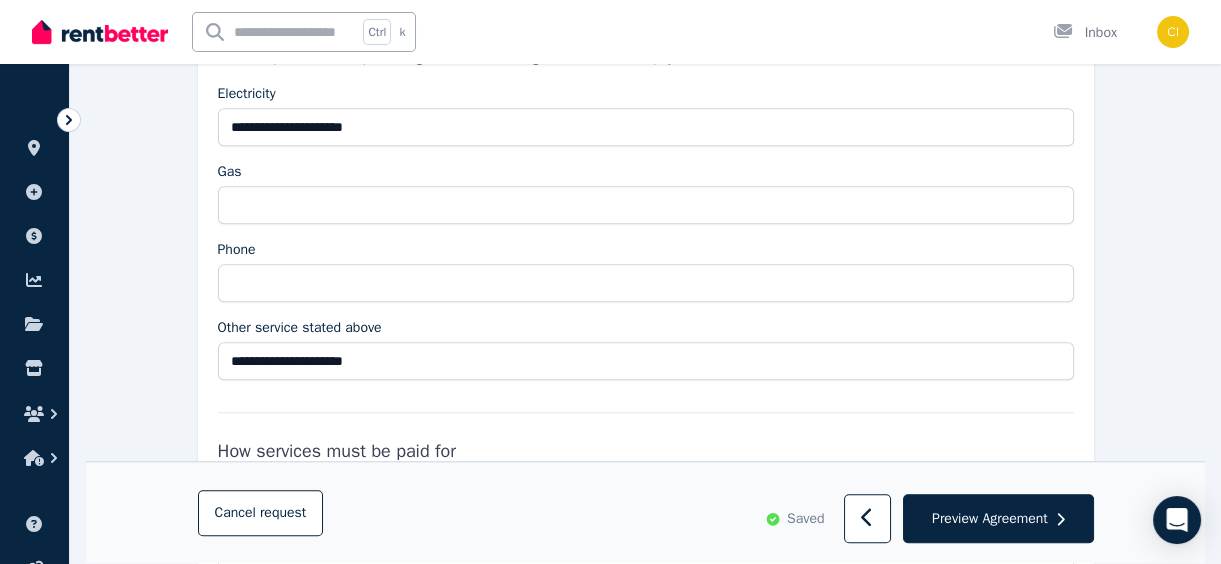 scroll, scrollTop: 3545, scrollLeft: 0, axis: vertical 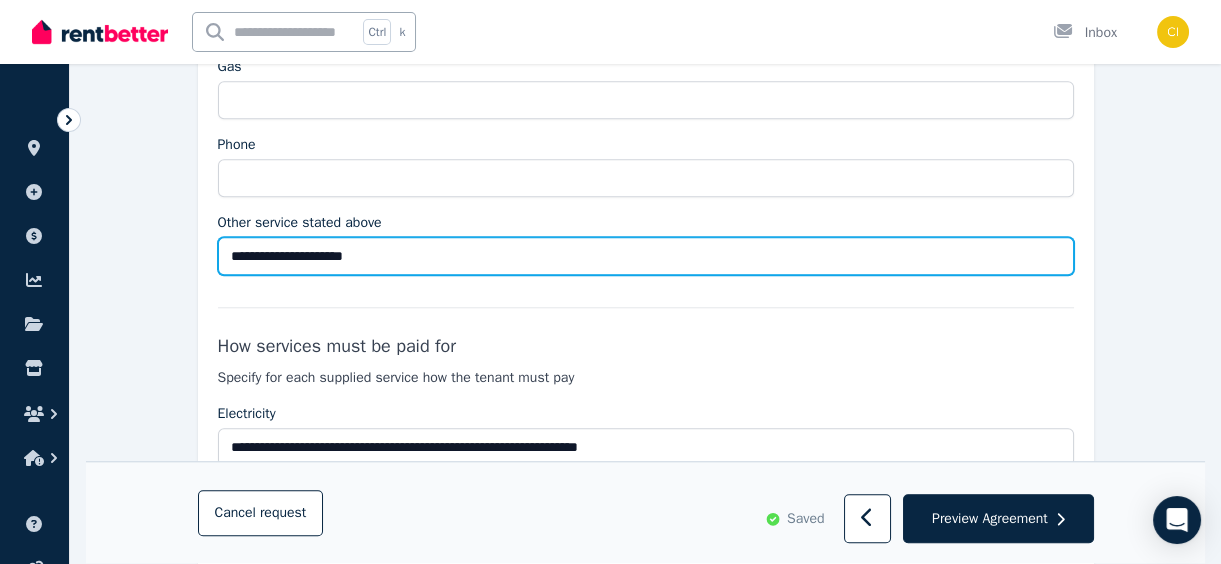 drag, startPoint x: 378, startPoint y: 253, endPoint x: 226, endPoint y: 269, distance: 152.83978 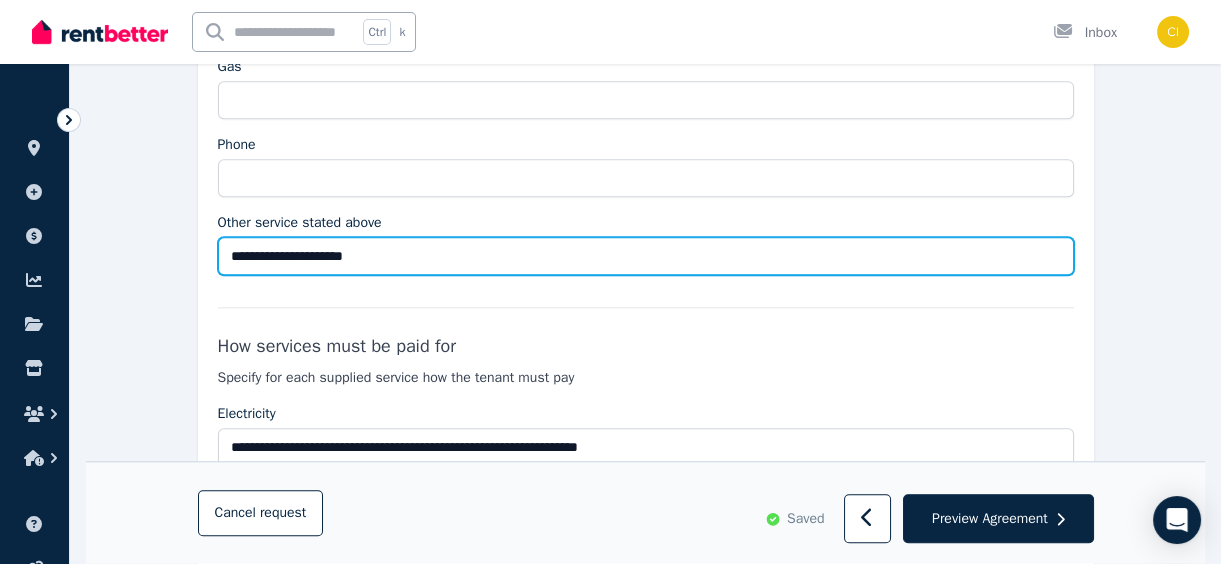 click on "**********" at bounding box center [646, 83] 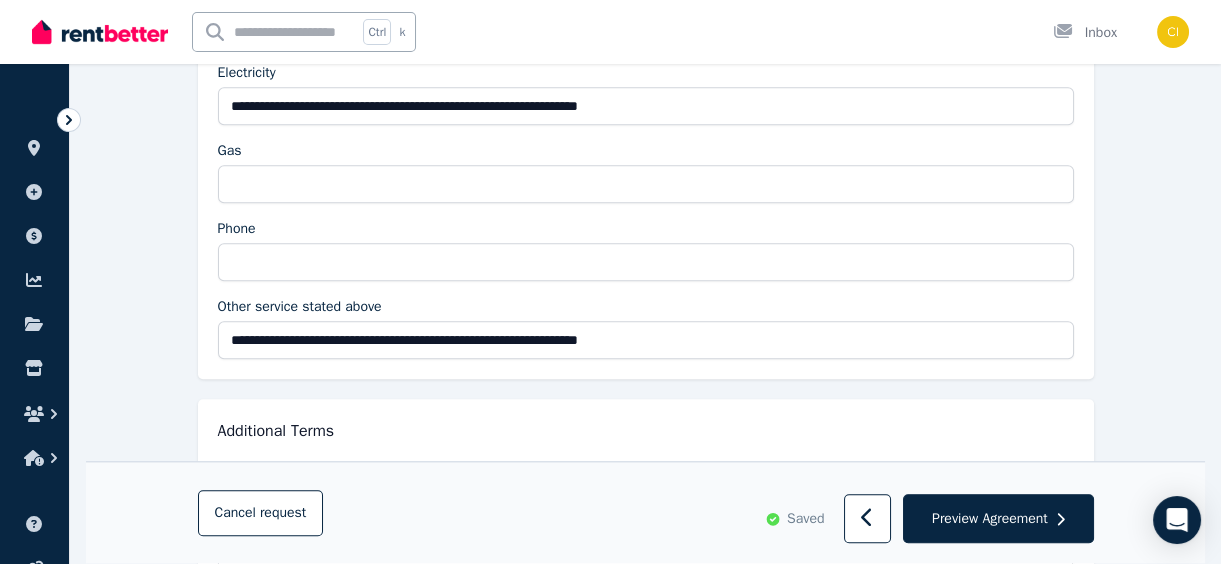 scroll, scrollTop: 4090, scrollLeft: 0, axis: vertical 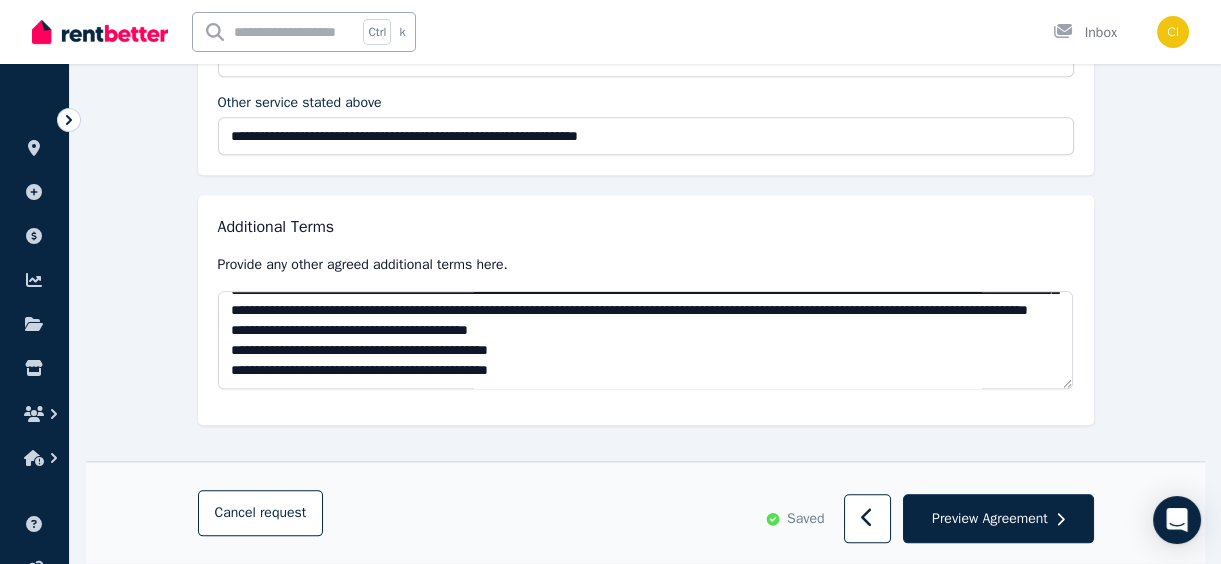 type 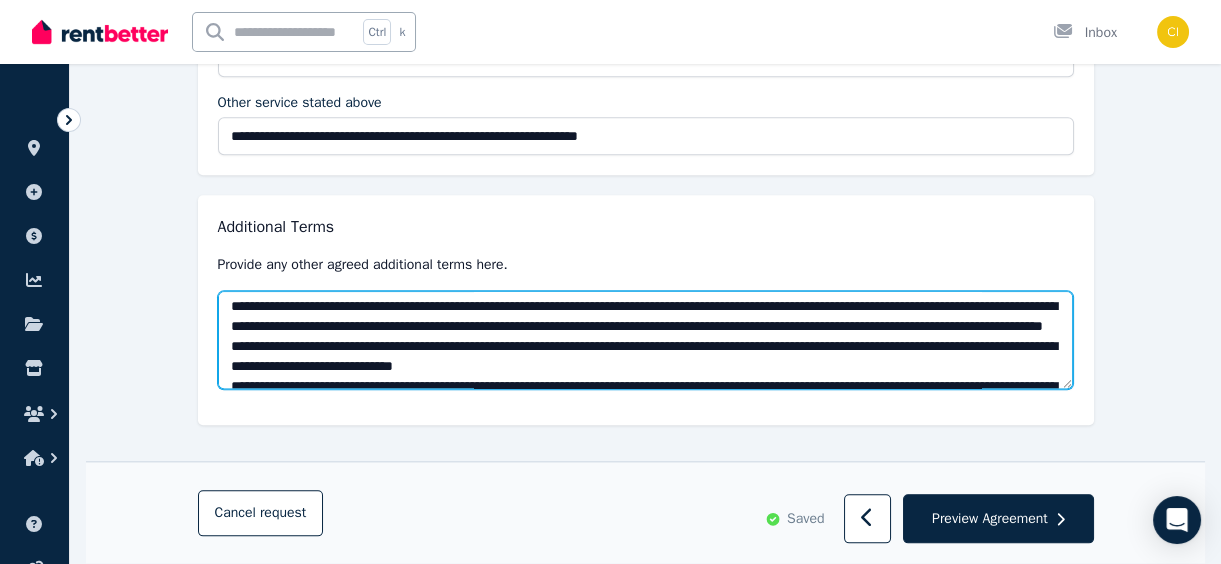 drag, startPoint x: 337, startPoint y: 299, endPoint x: 270, endPoint y: 294, distance: 67.18631 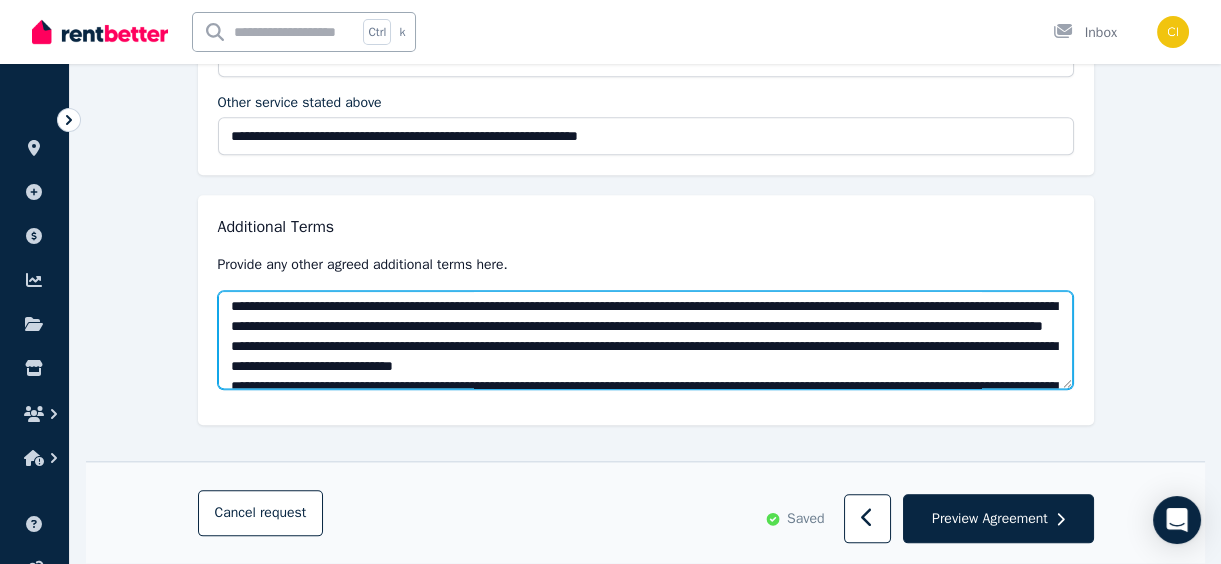 click at bounding box center (646, 340) 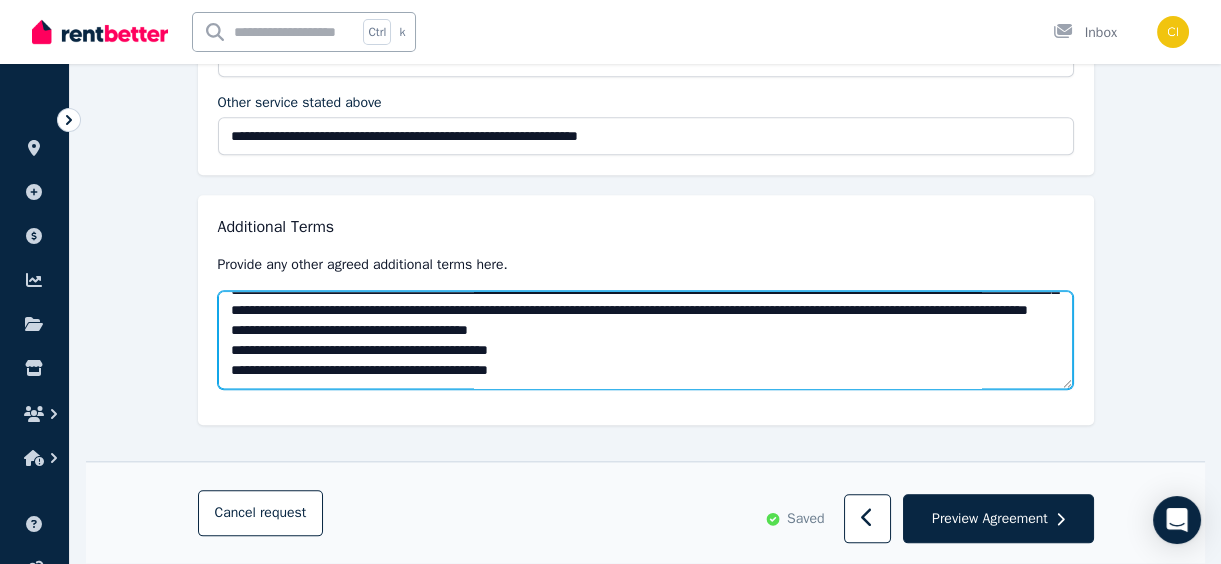 scroll, scrollTop: 989, scrollLeft: 0, axis: vertical 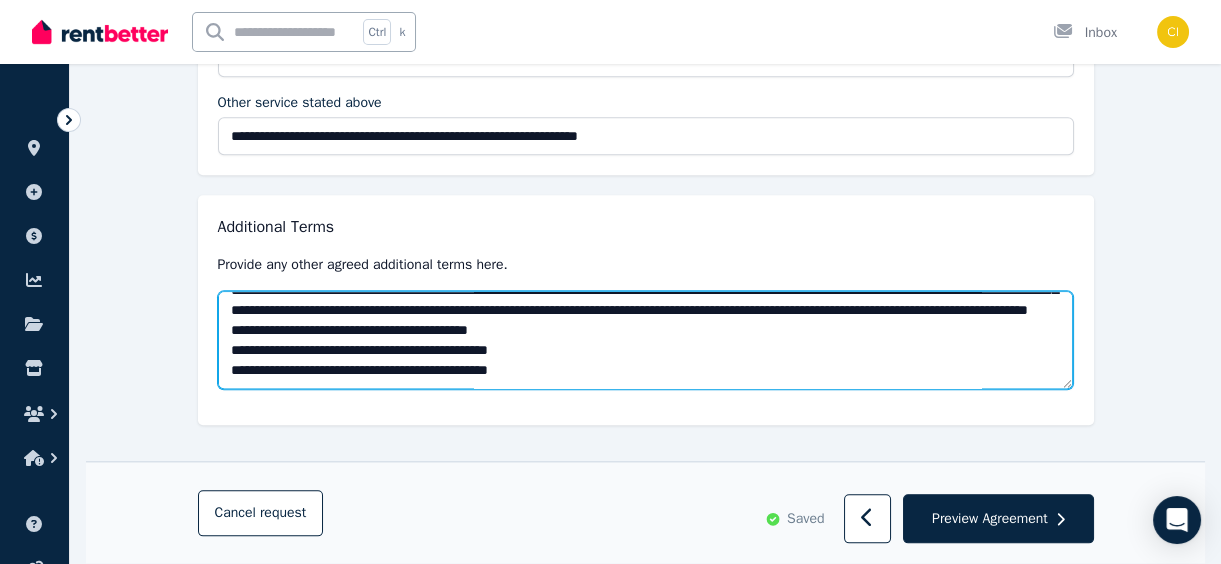 click at bounding box center [646, 340] 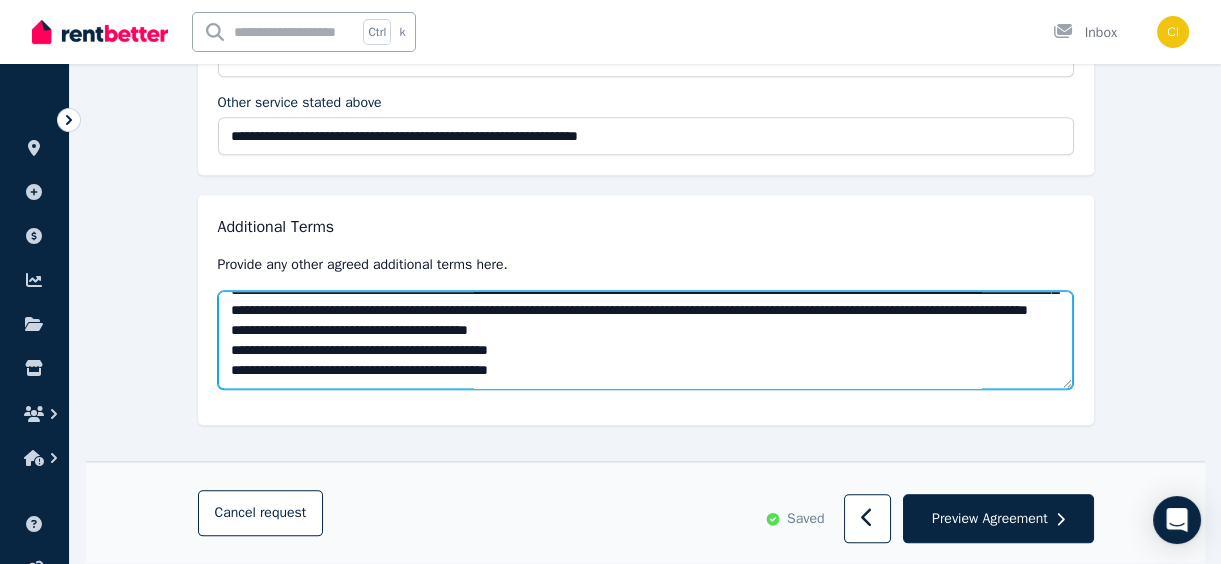 scroll, scrollTop: 988, scrollLeft: 0, axis: vertical 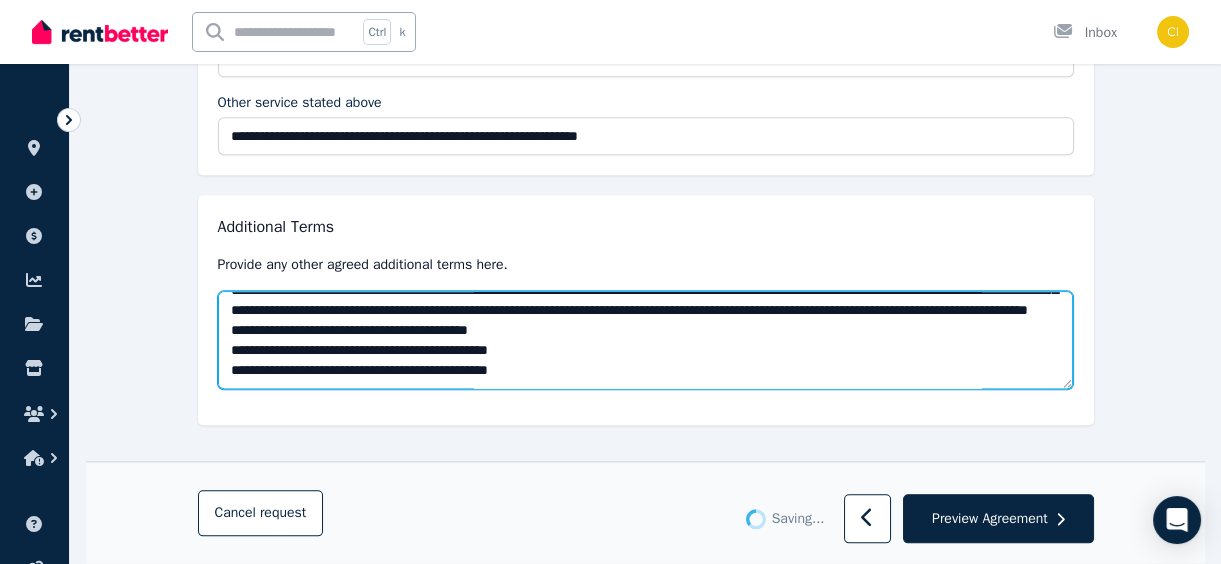 click at bounding box center [646, 340] 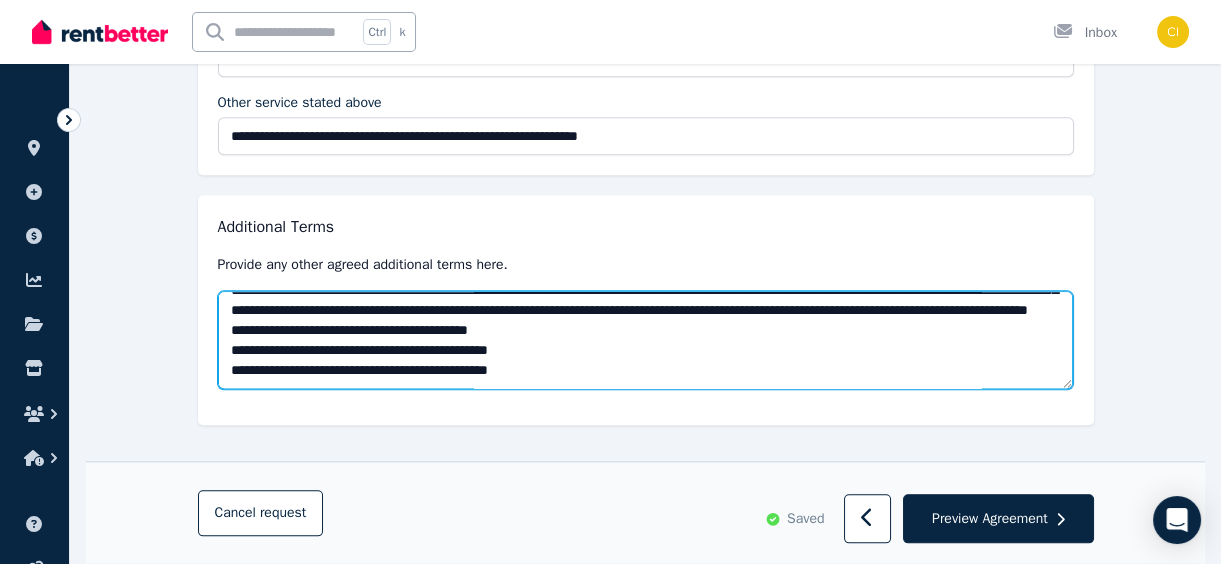 click at bounding box center [646, 340] 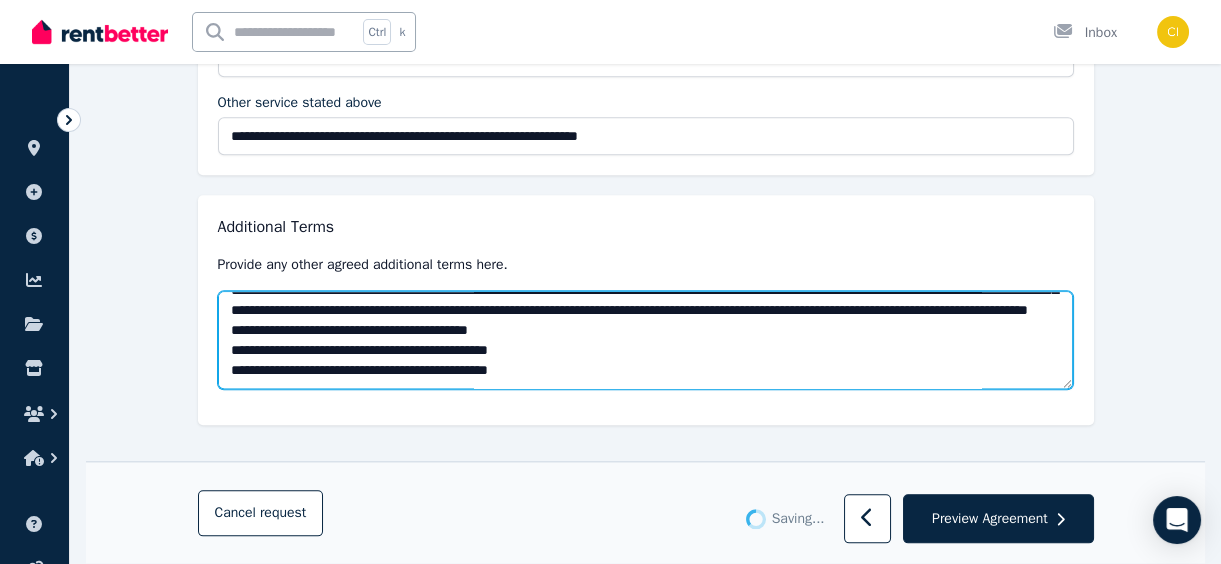click at bounding box center [646, 340] 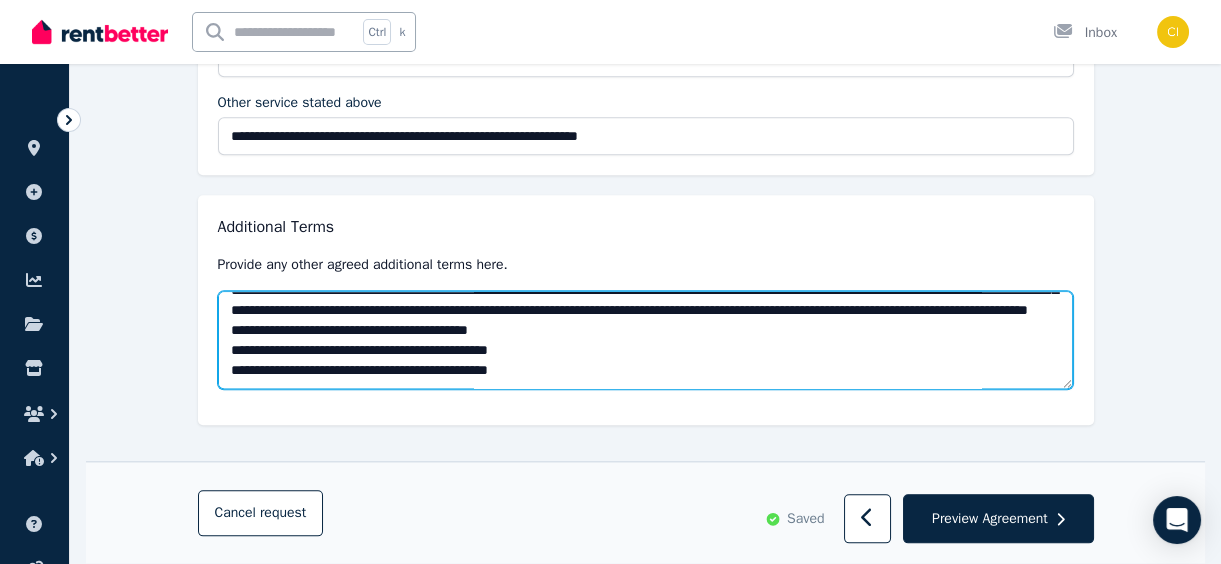 scroll, scrollTop: 1024, scrollLeft: 0, axis: vertical 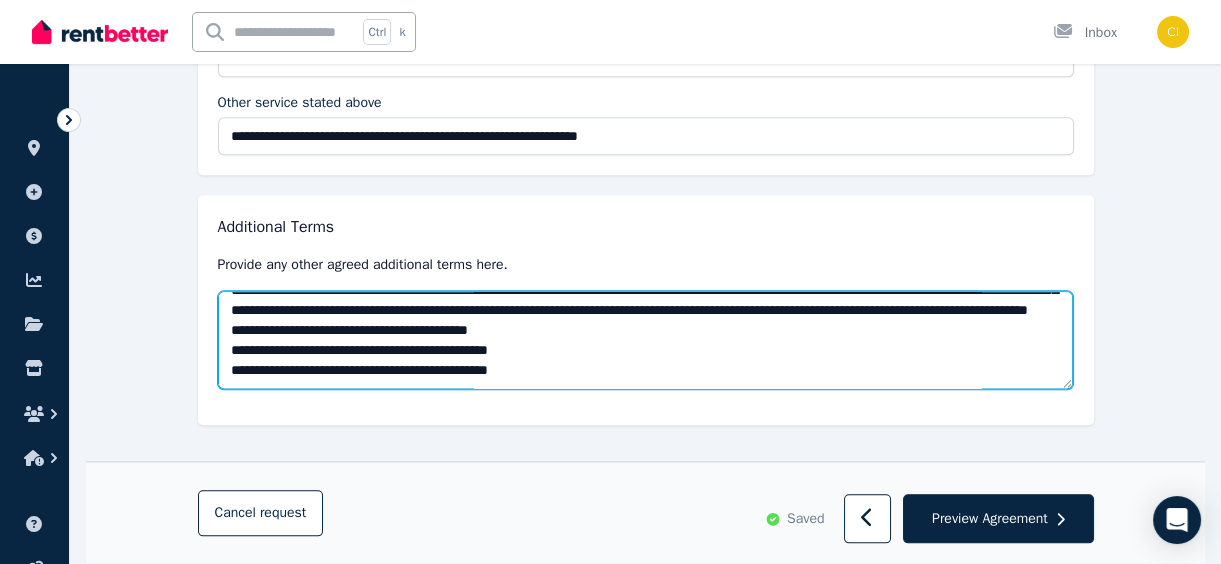drag, startPoint x: 575, startPoint y: 362, endPoint x: 231, endPoint y: 371, distance: 344.1177 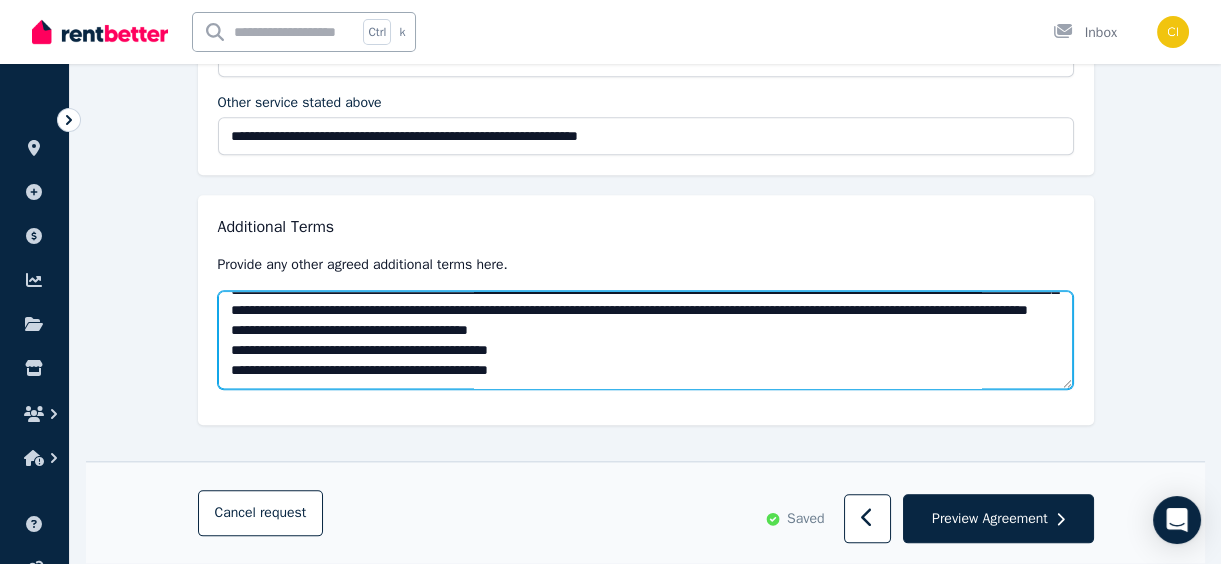 click at bounding box center [646, 340] 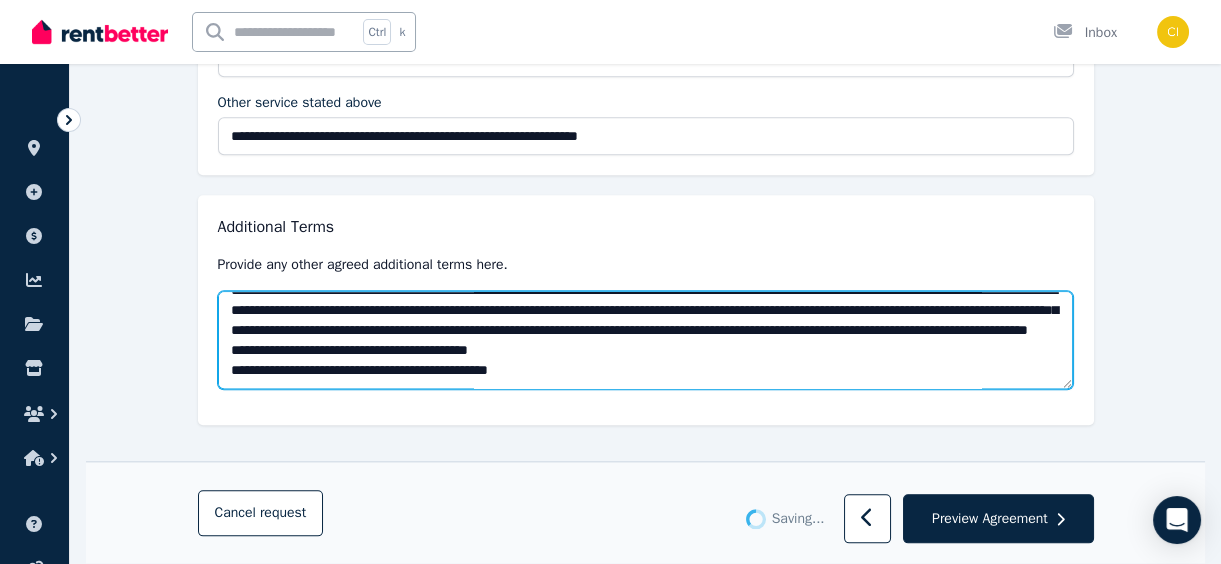 scroll, scrollTop: 1060, scrollLeft: 0, axis: vertical 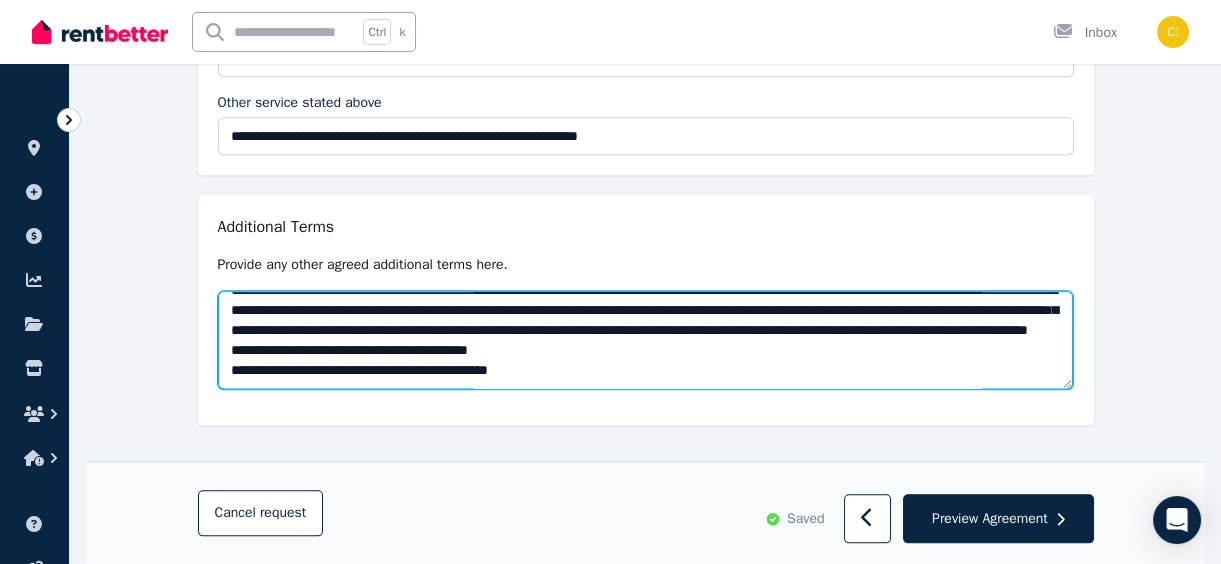 click at bounding box center [646, 340] 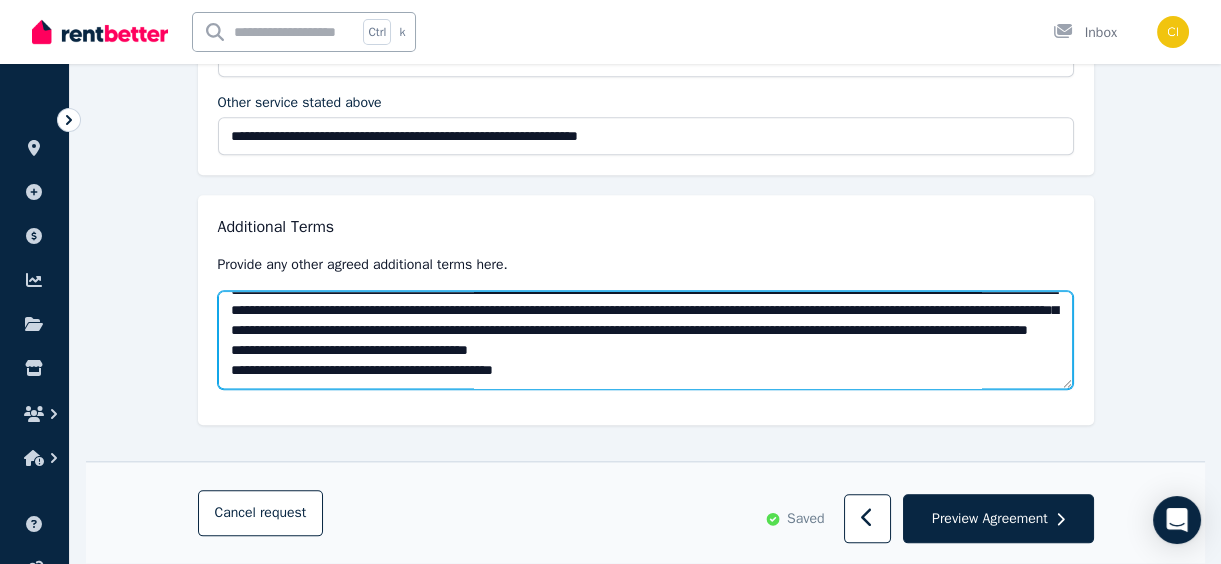 scroll, scrollTop: 960, scrollLeft: 0, axis: vertical 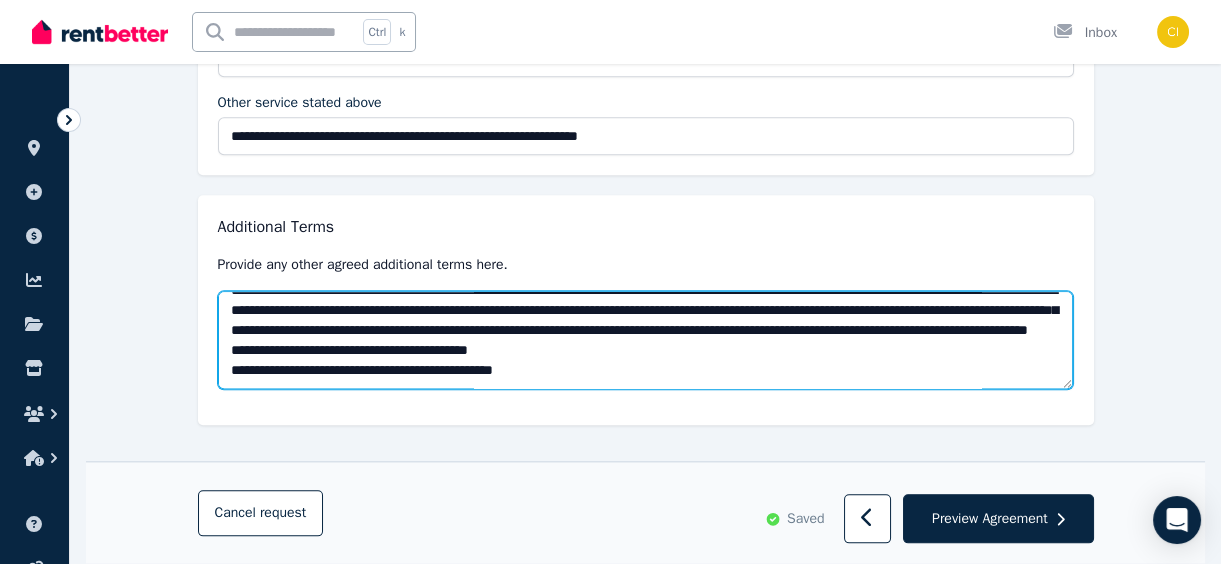 click at bounding box center [646, 340] 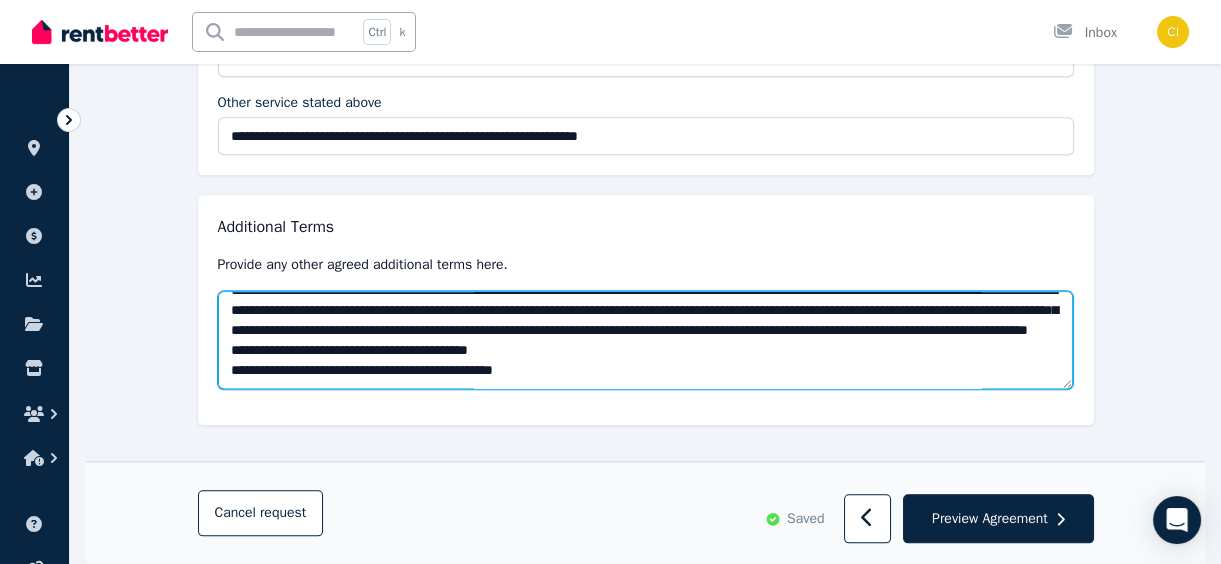 drag, startPoint x: 479, startPoint y: 339, endPoint x: 347, endPoint y: 340, distance: 132.00378 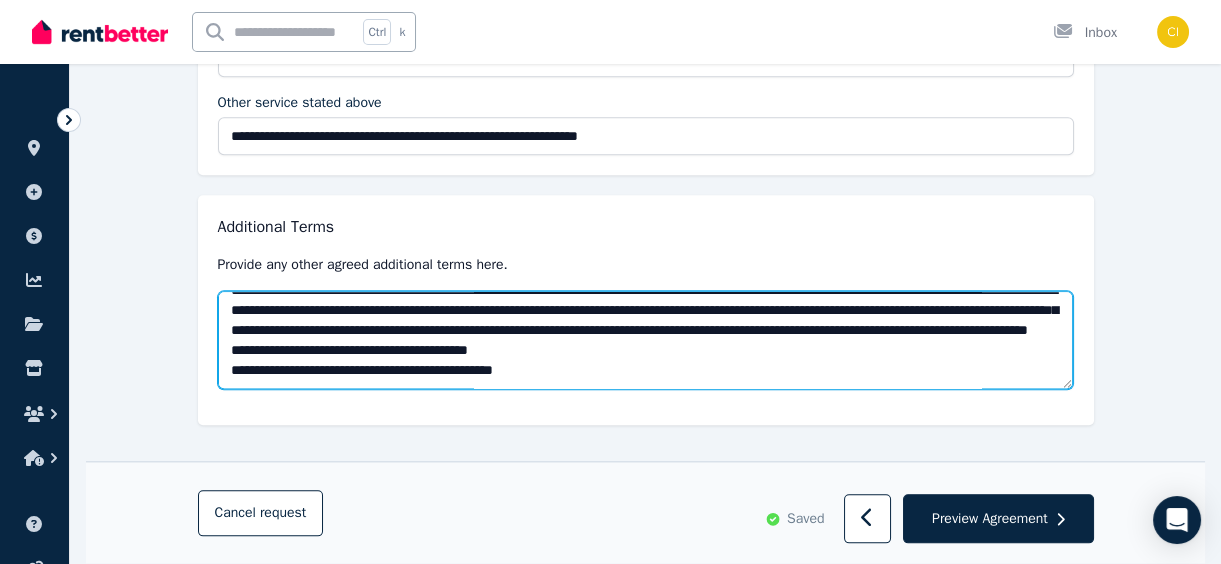 click at bounding box center (646, 340) 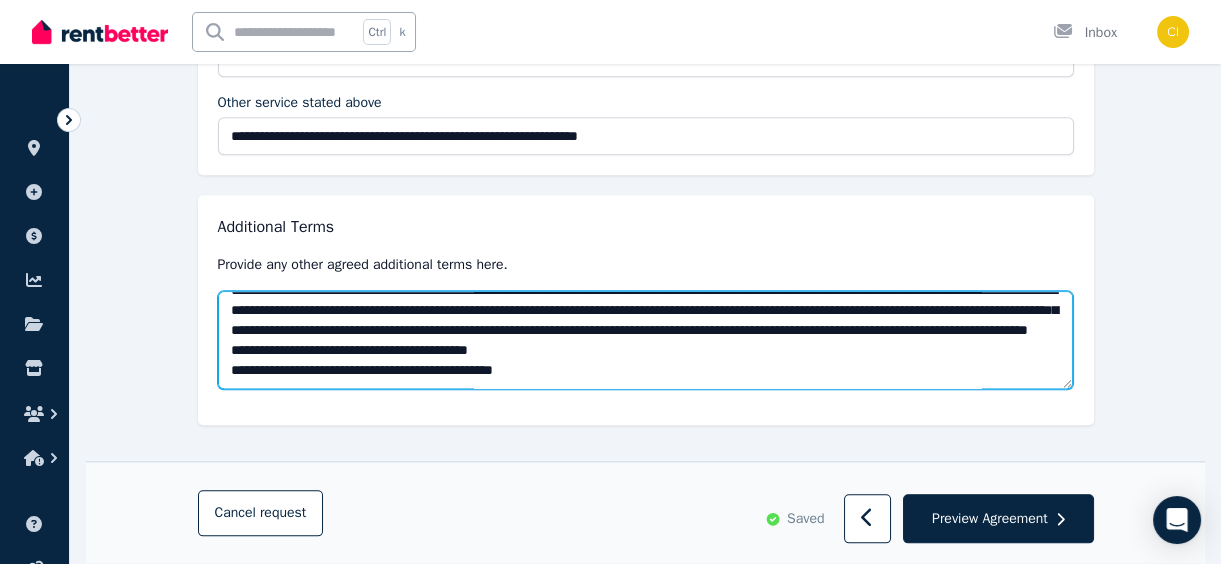 drag, startPoint x: 481, startPoint y: 337, endPoint x: 350, endPoint y: 341, distance: 131.06105 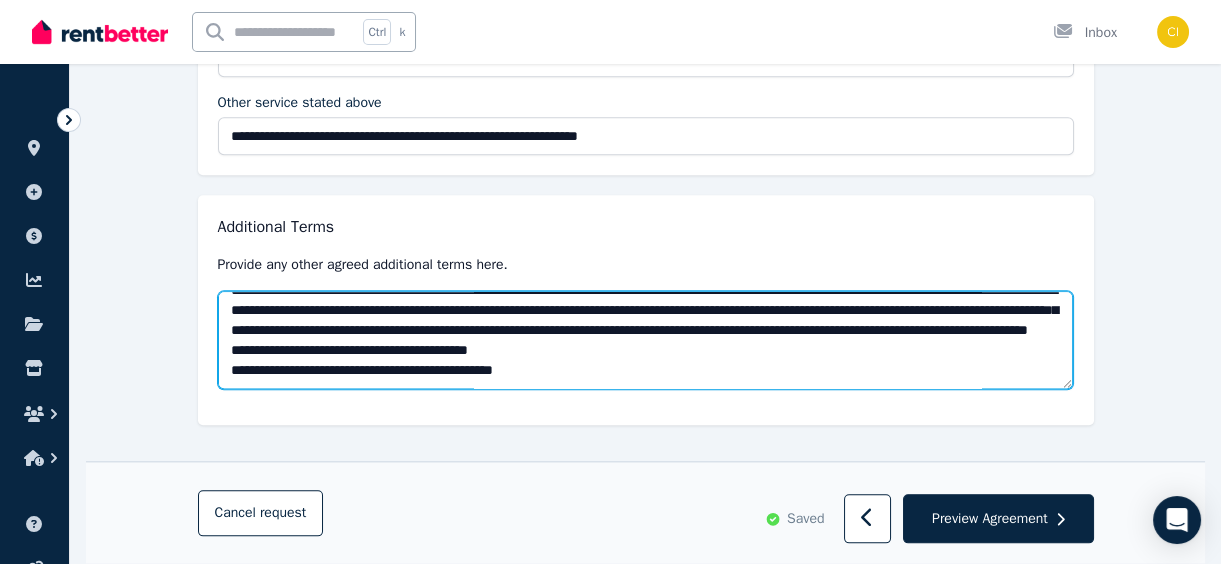 click at bounding box center [646, 340] 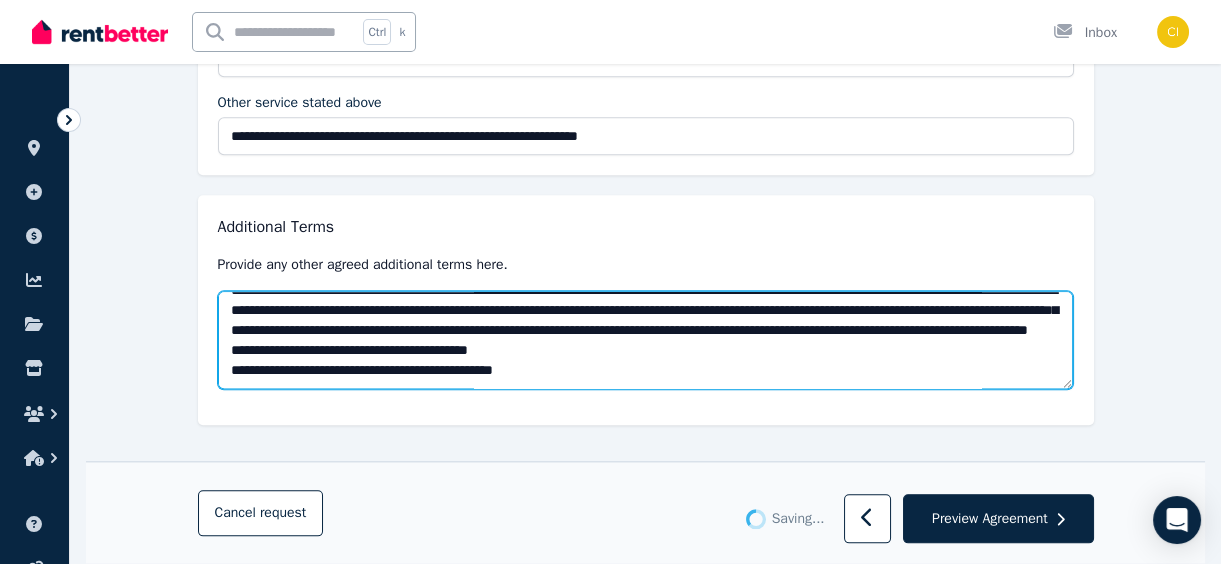 click at bounding box center (646, 340) 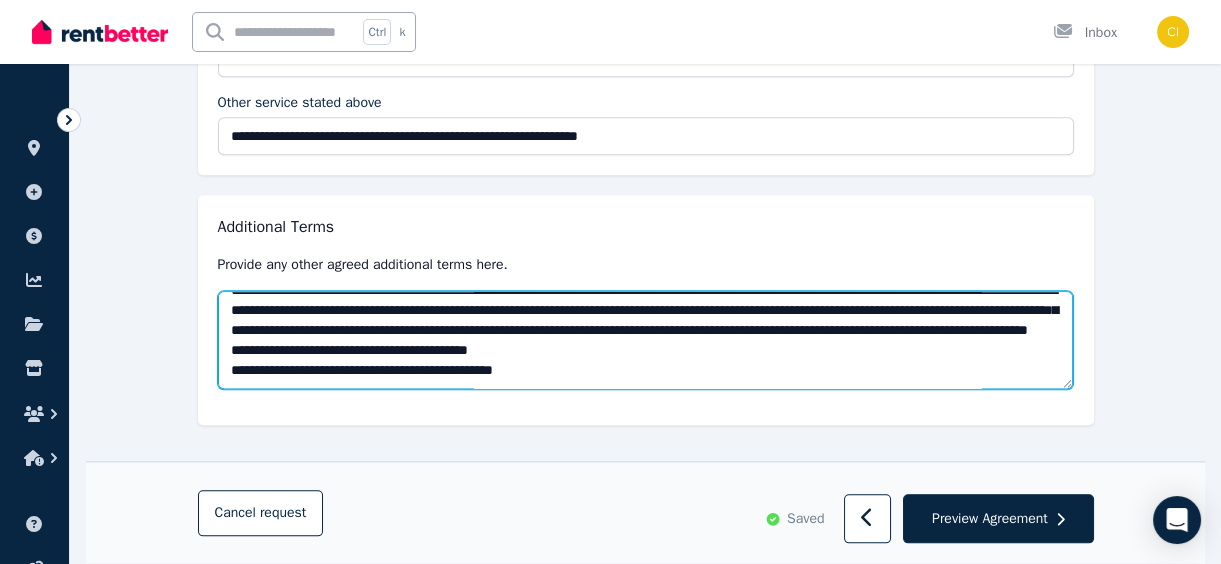 paste on "**********" 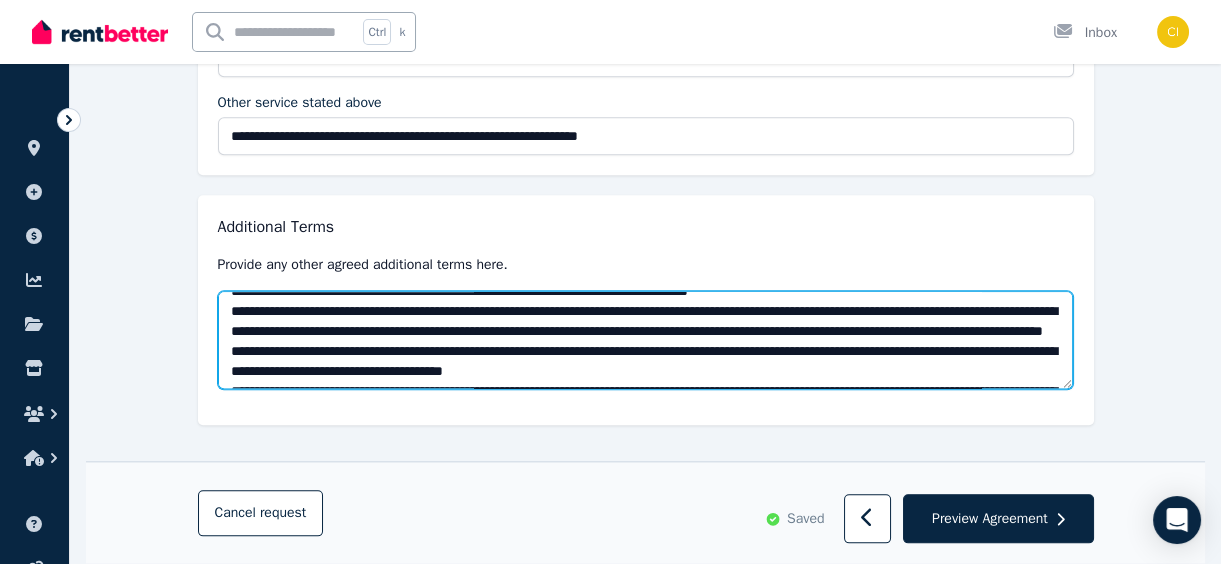 scroll, scrollTop: 870, scrollLeft: 0, axis: vertical 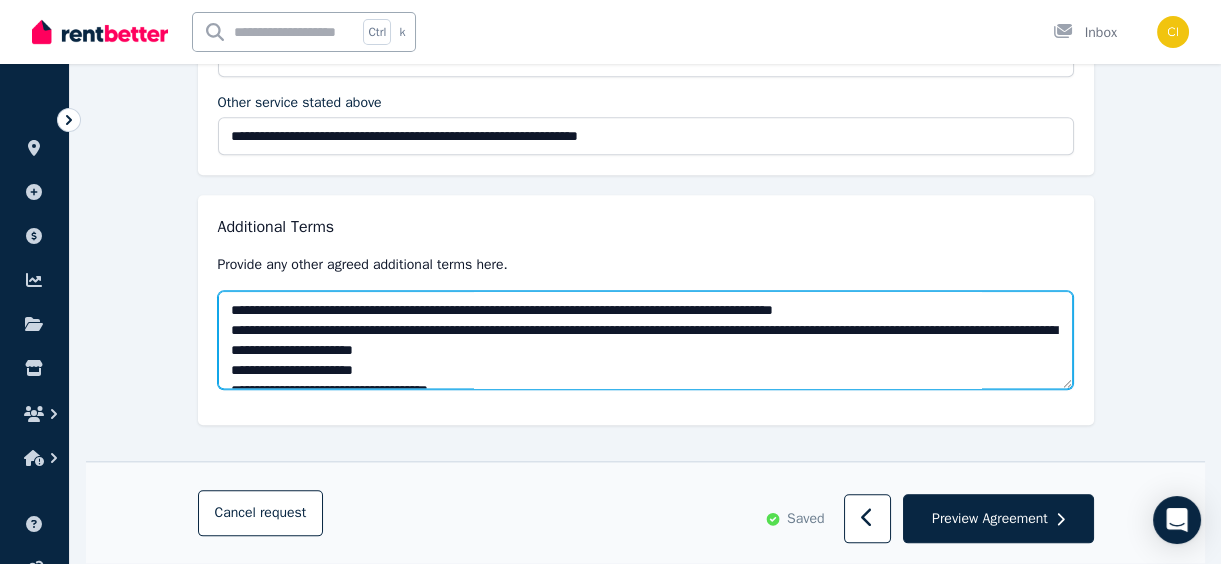 click at bounding box center [646, 340] 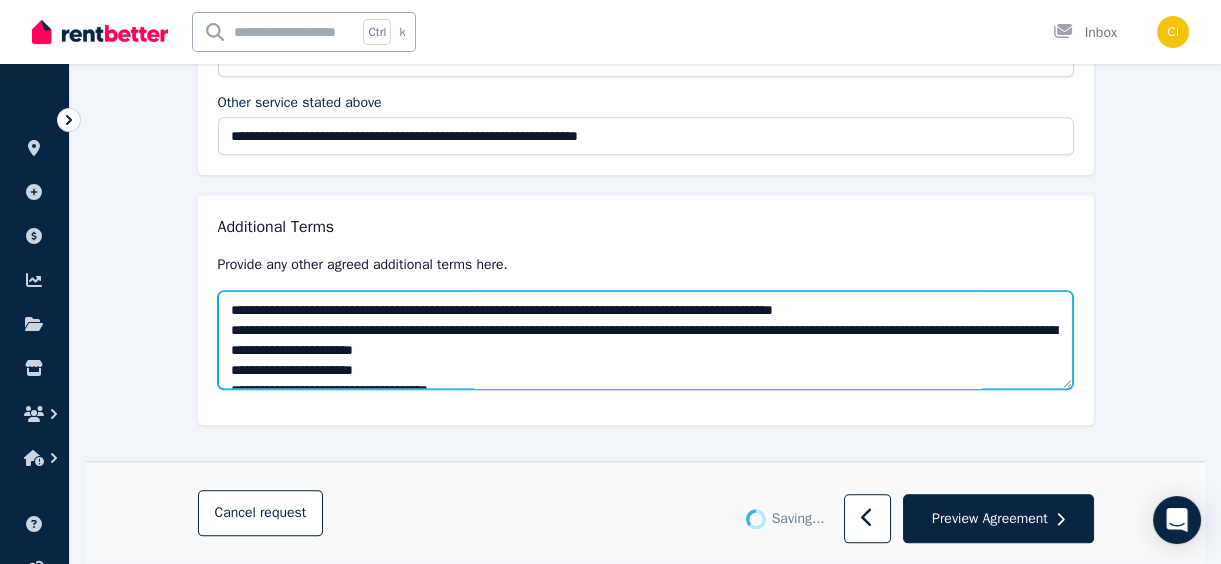 scroll, scrollTop: 4000, scrollLeft: 0, axis: vertical 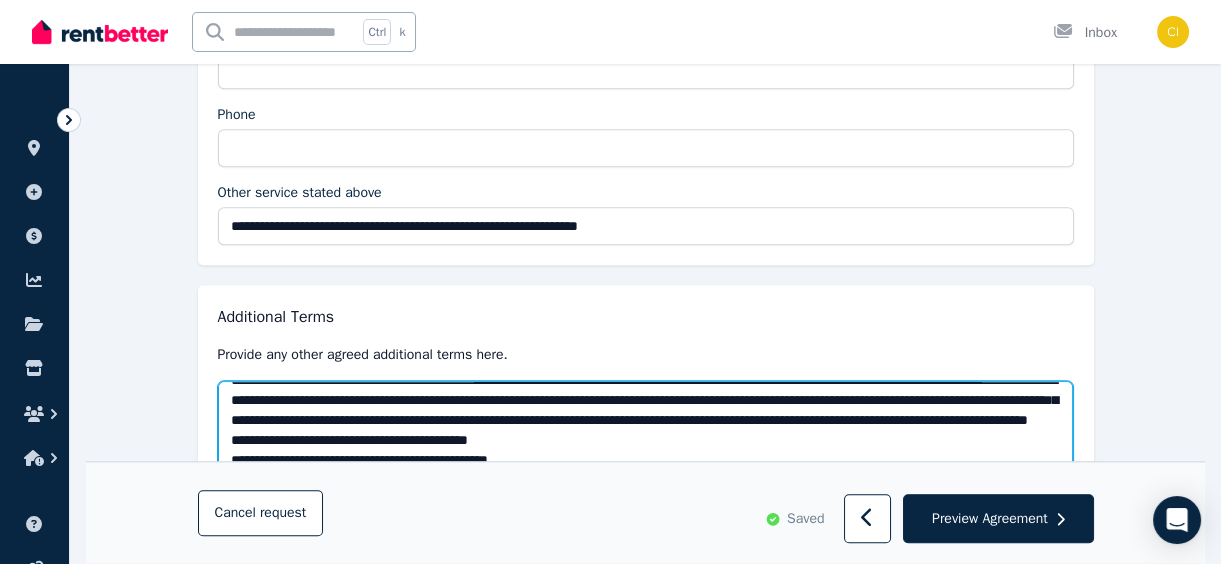 click at bounding box center [646, 430] 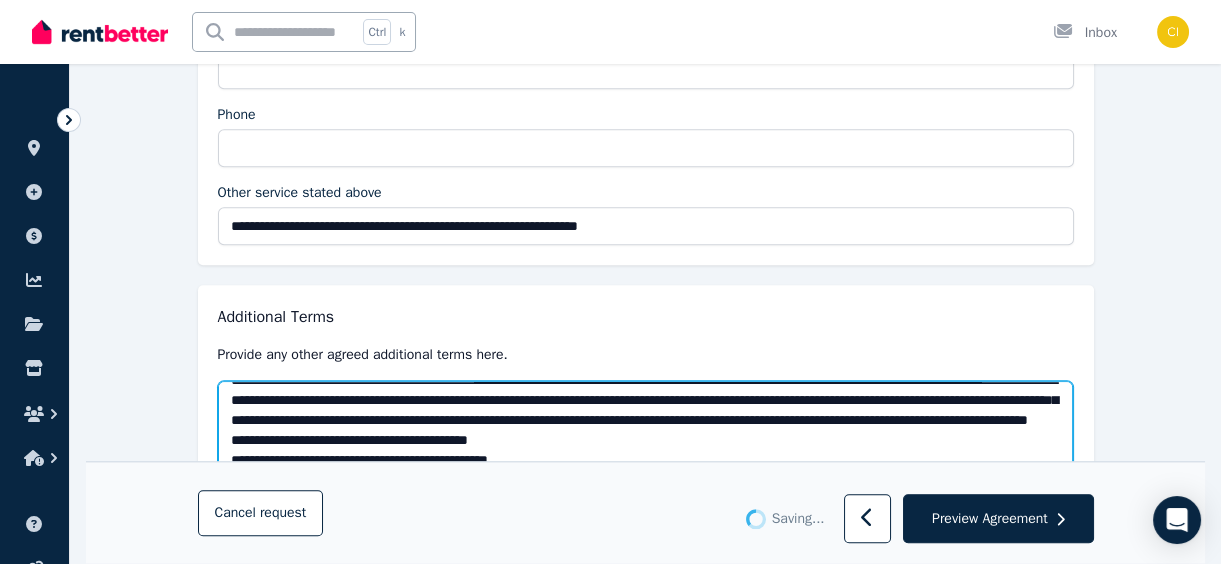 click at bounding box center (646, 430) 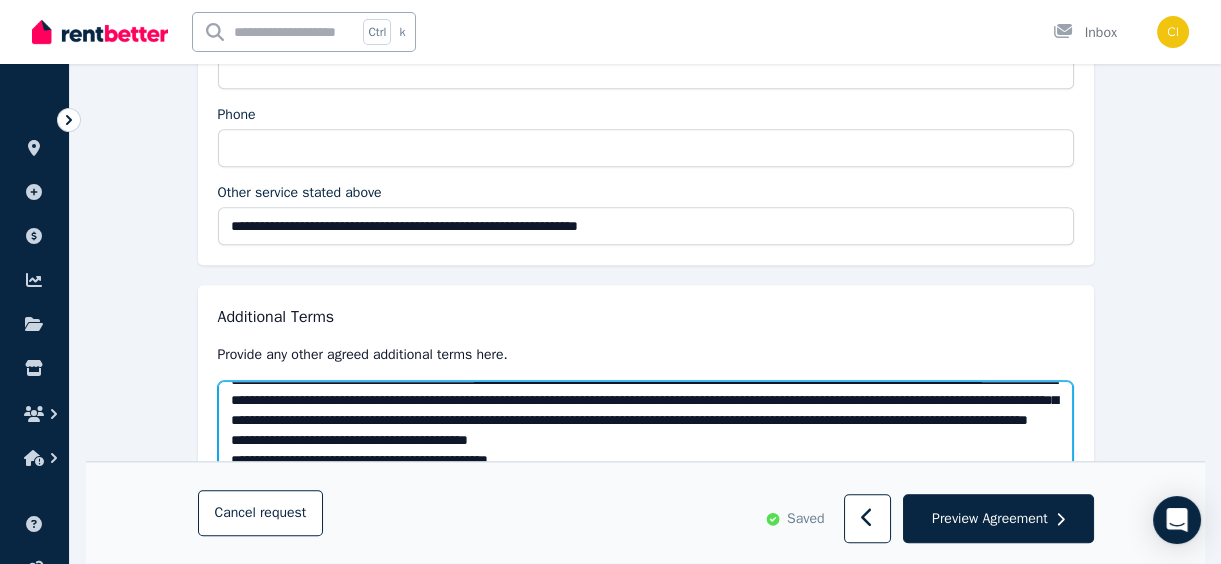 click at bounding box center (646, 430) 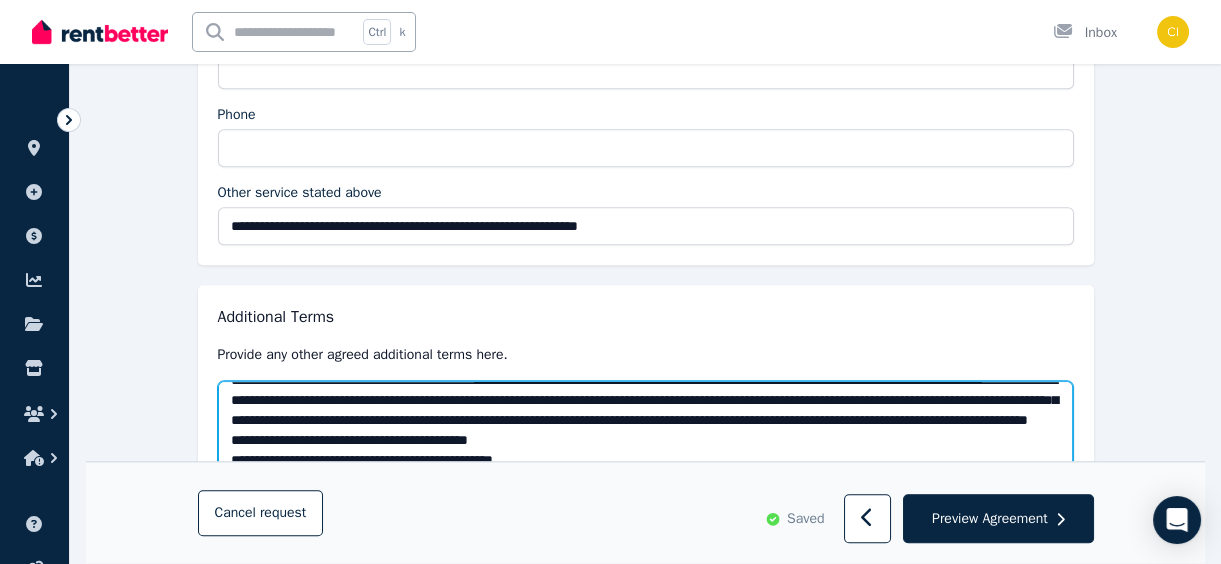 scroll, scrollTop: 960, scrollLeft: 0, axis: vertical 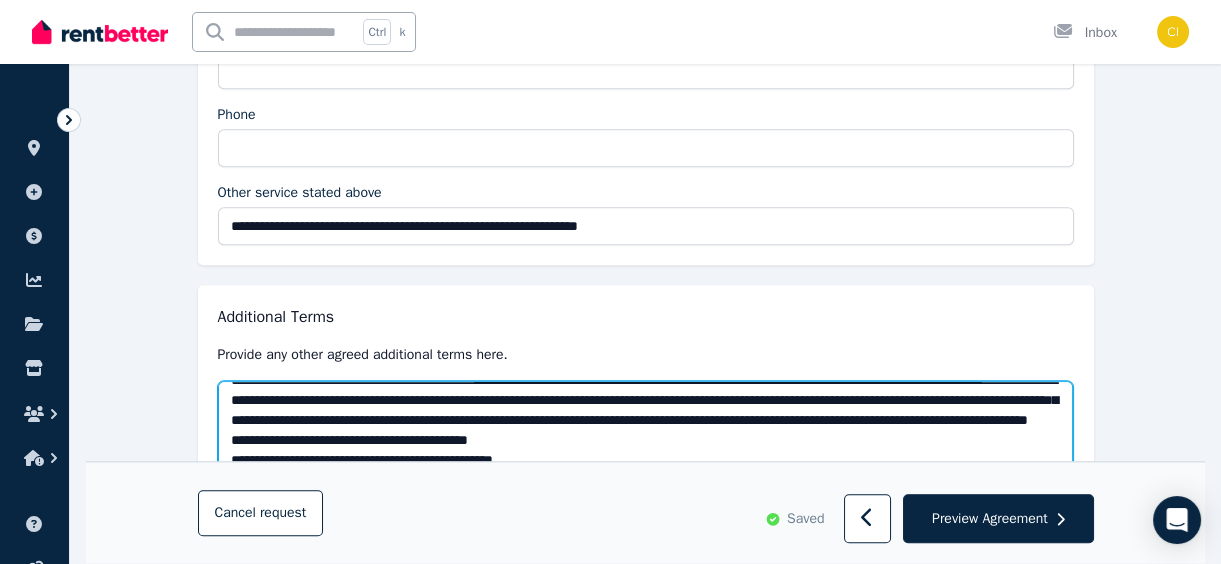 click at bounding box center (646, 430) 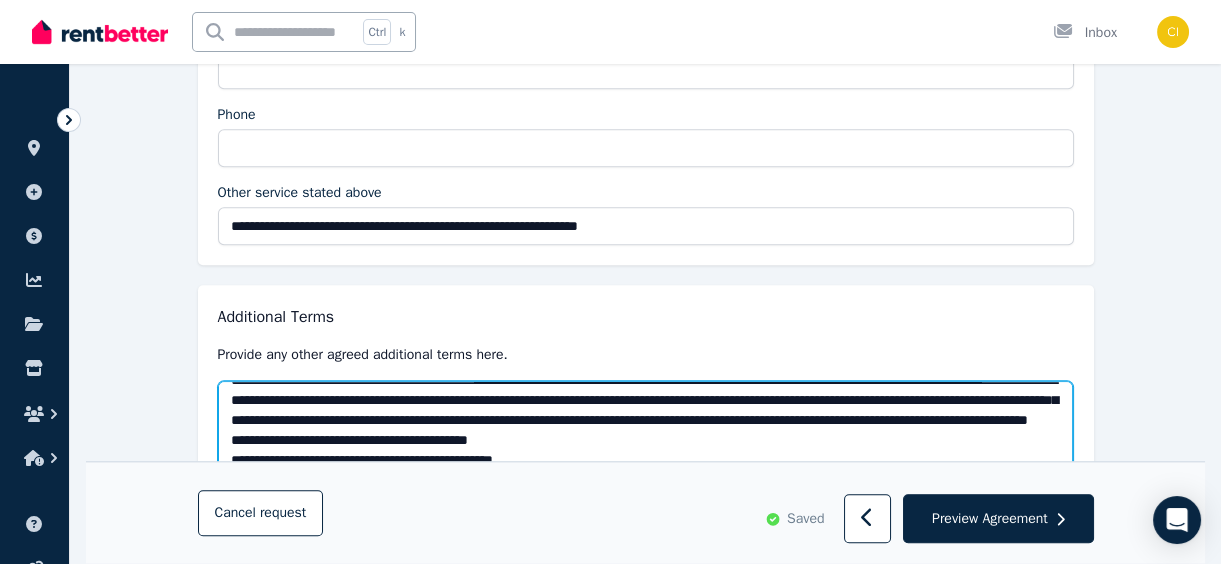scroll, scrollTop: 1060, scrollLeft: 0, axis: vertical 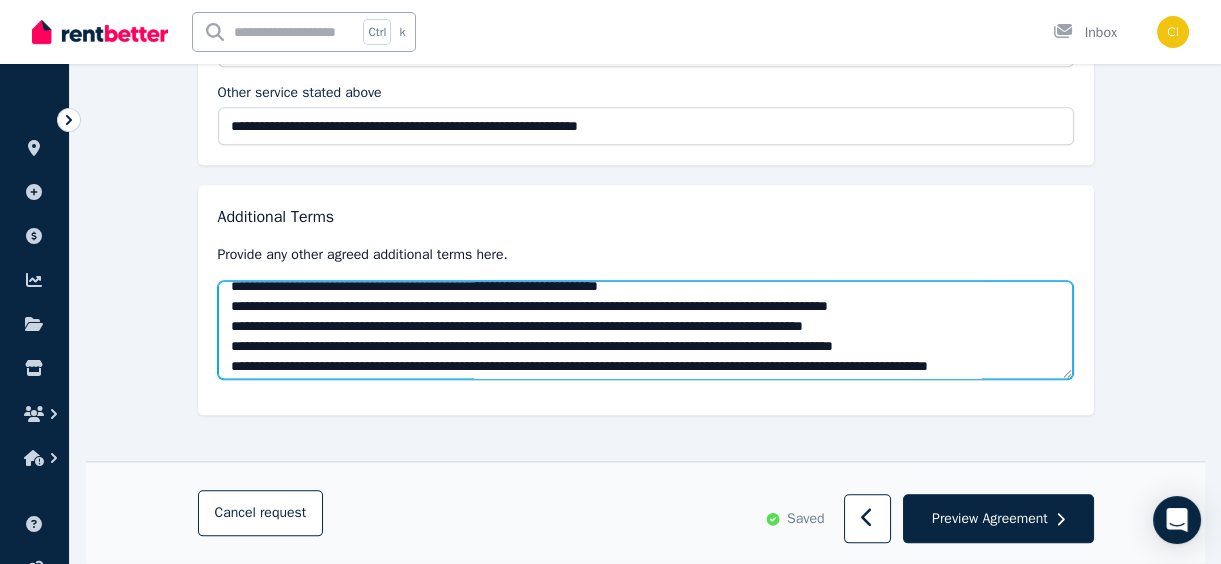 click at bounding box center (646, 330) 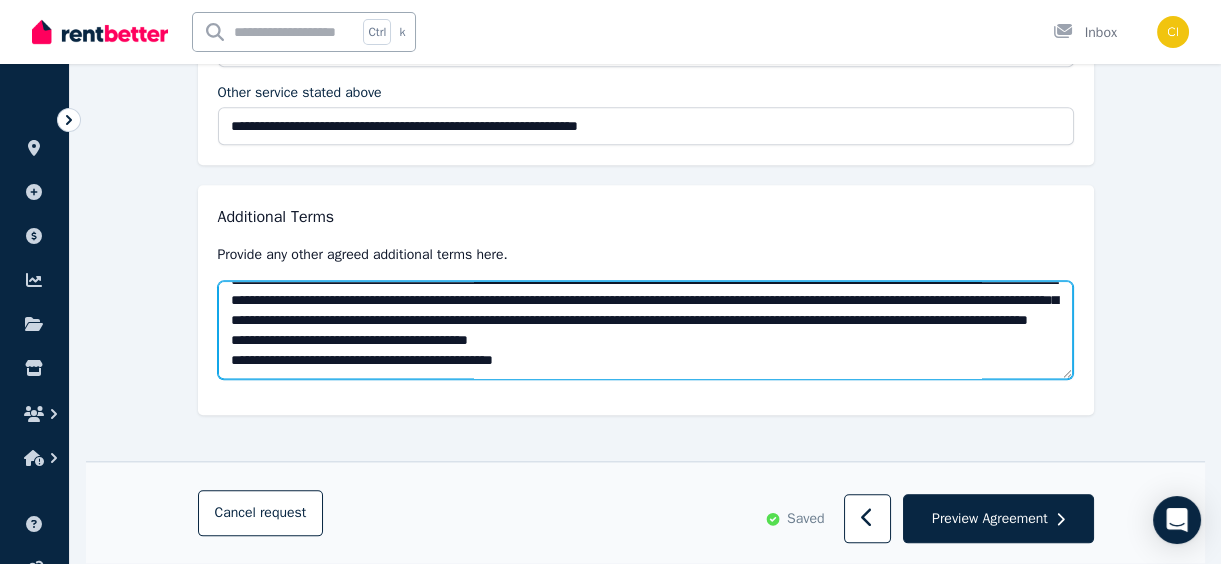 scroll, scrollTop: 1080, scrollLeft: 0, axis: vertical 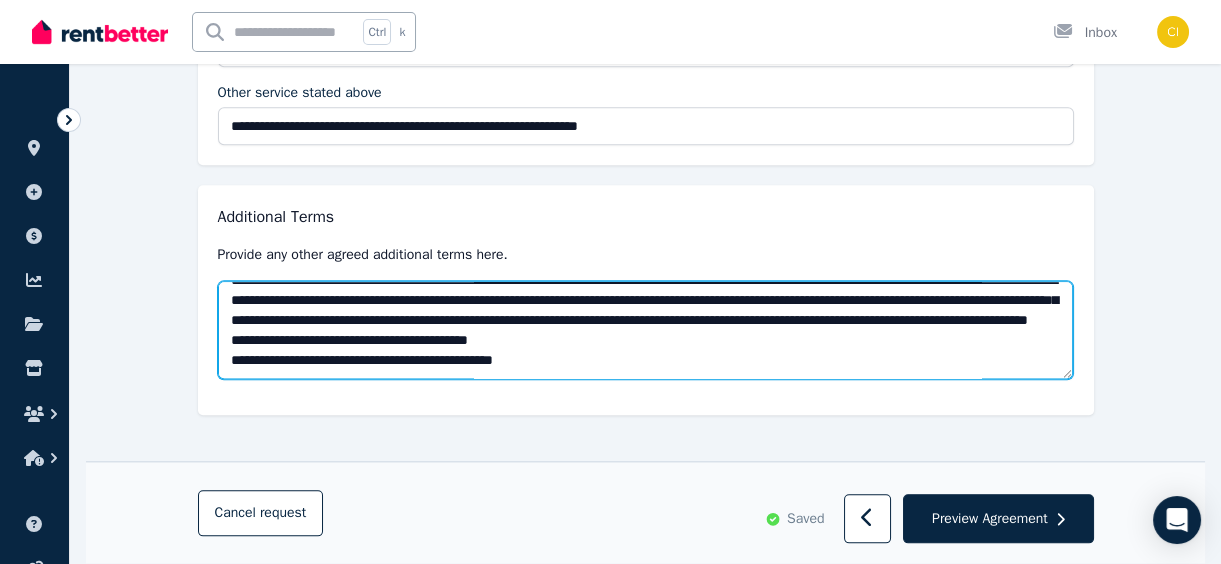 click at bounding box center [646, 330] 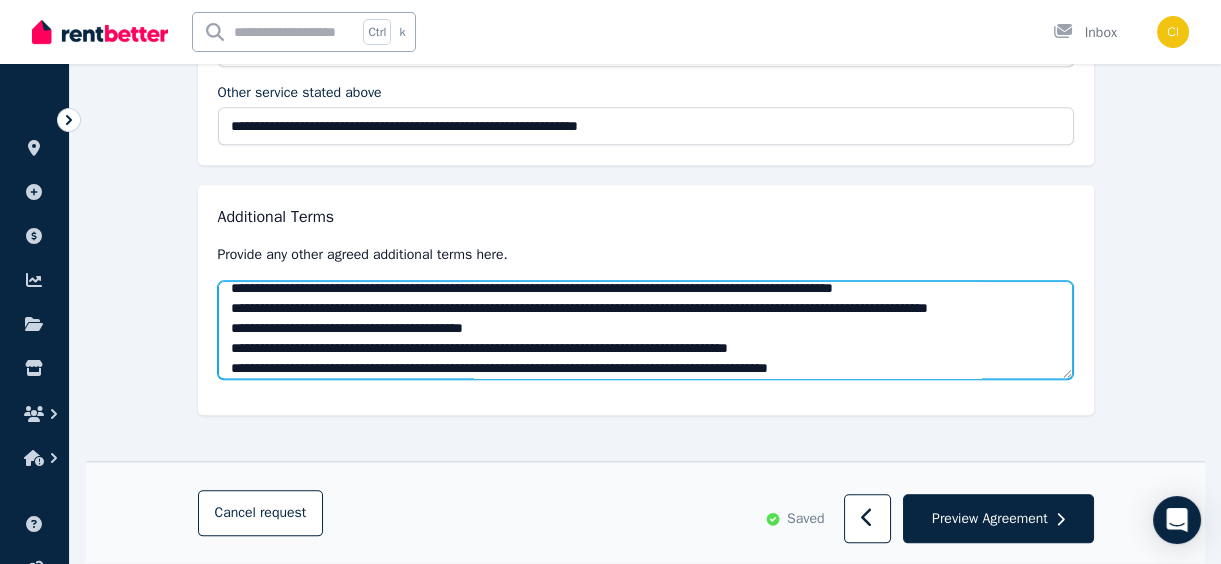 scroll, scrollTop: 241, scrollLeft: 0, axis: vertical 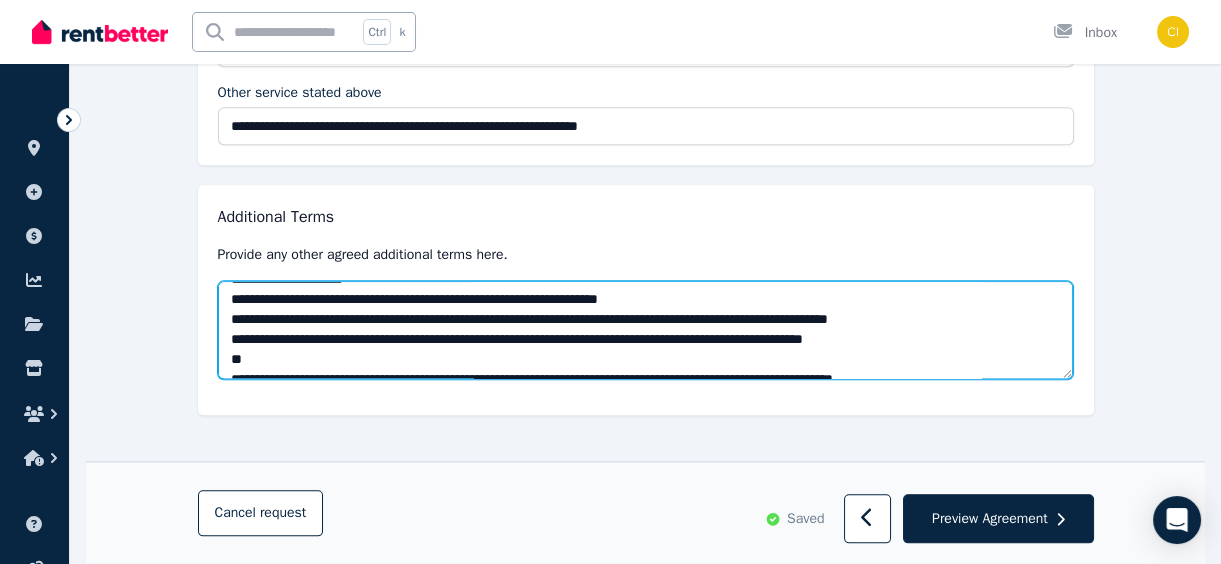 click at bounding box center [646, 330] 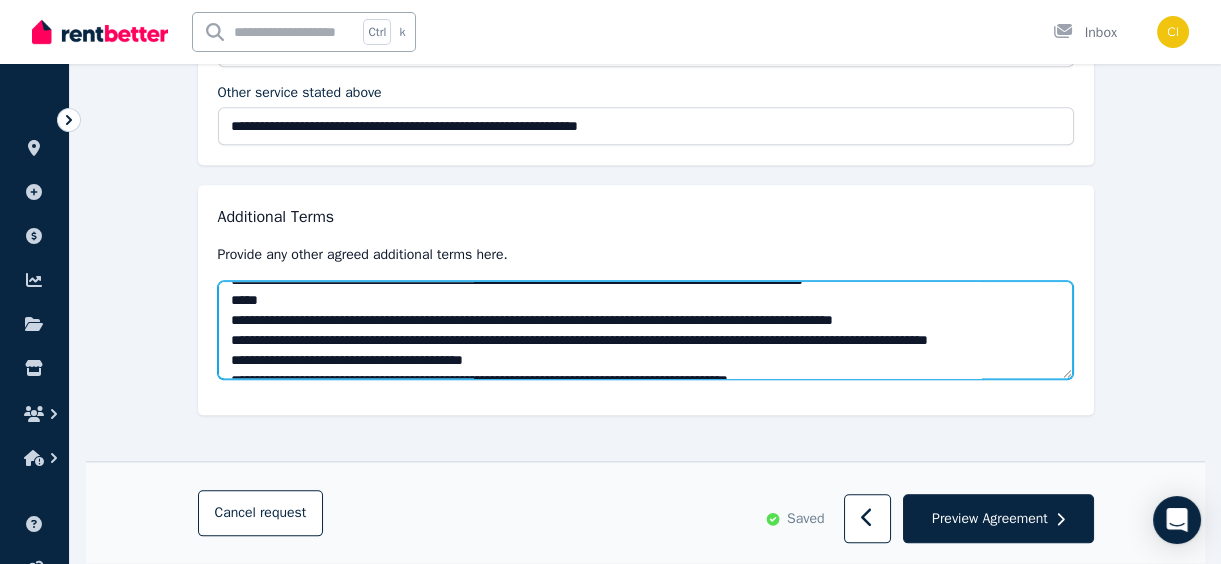 scroll, scrollTop: 324, scrollLeft: 0, axis: vertical 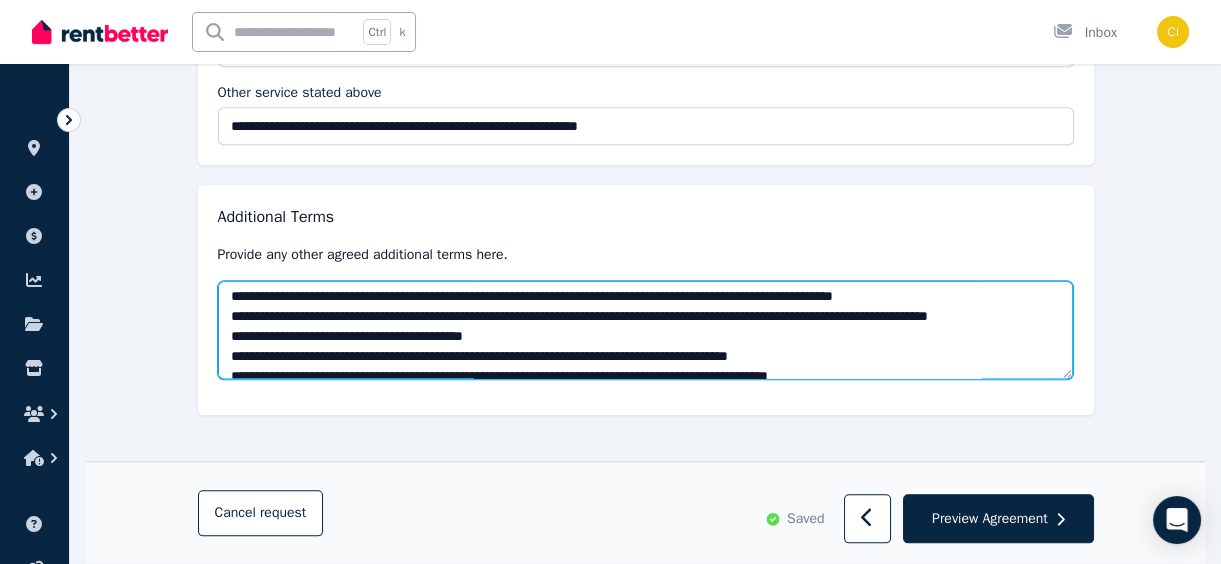 click at bounding box center (646, 330) 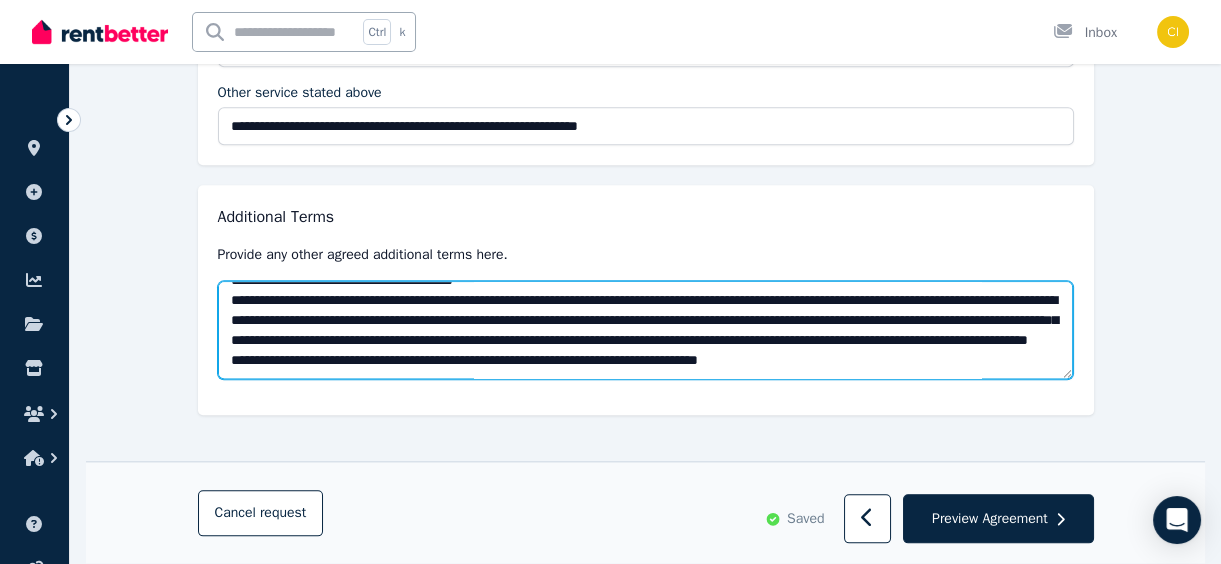 scroll, scrollTop: 1060, scrollLeft: 0, axis: vertical 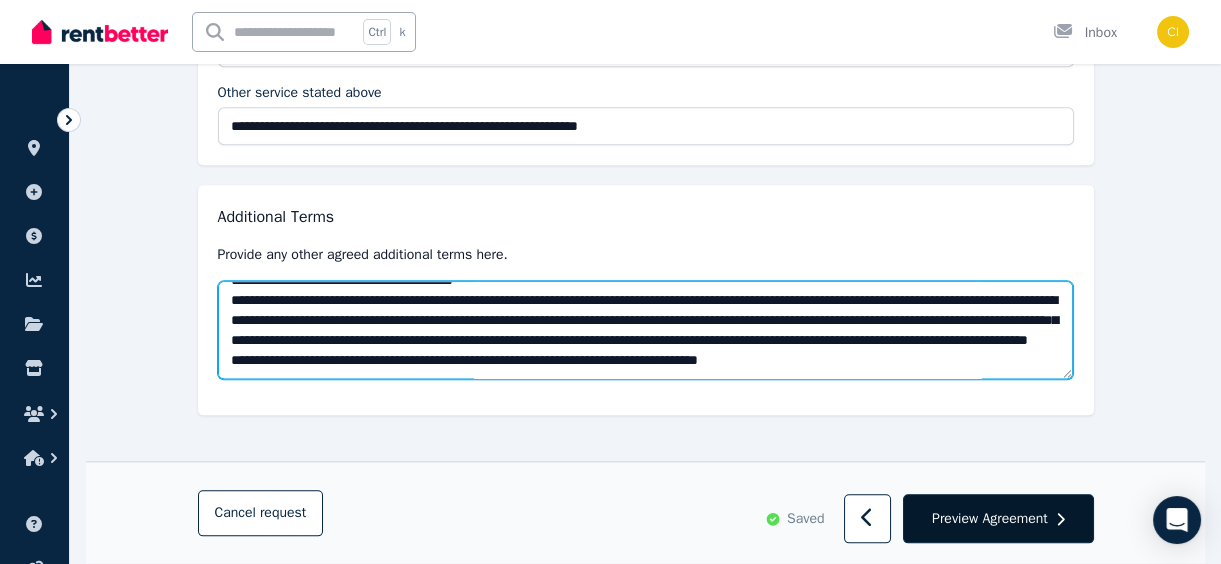 type on "**********" 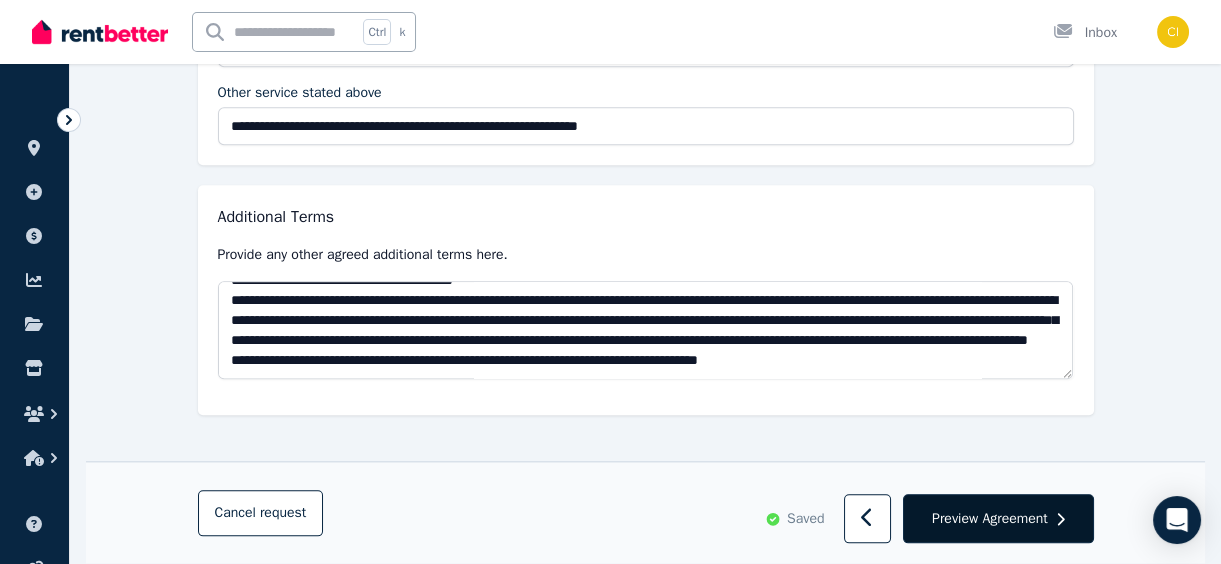 click on "Preview Agreement" at bounding box center [990, 519] 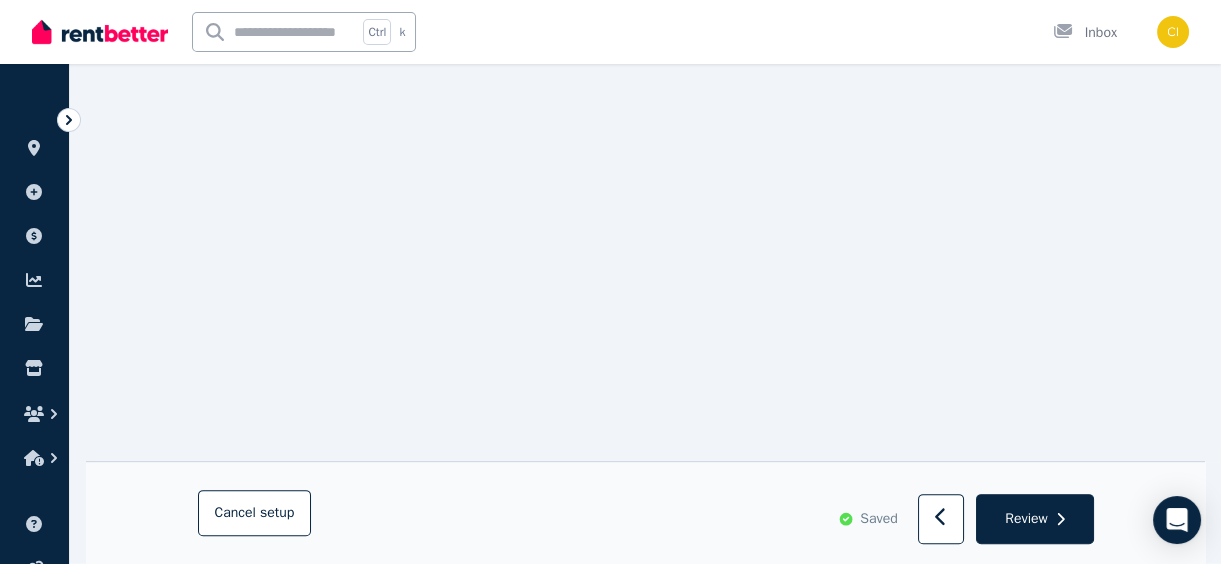 scroll, scrollTop: 14909, scrollLeft: 0, axis: vertical 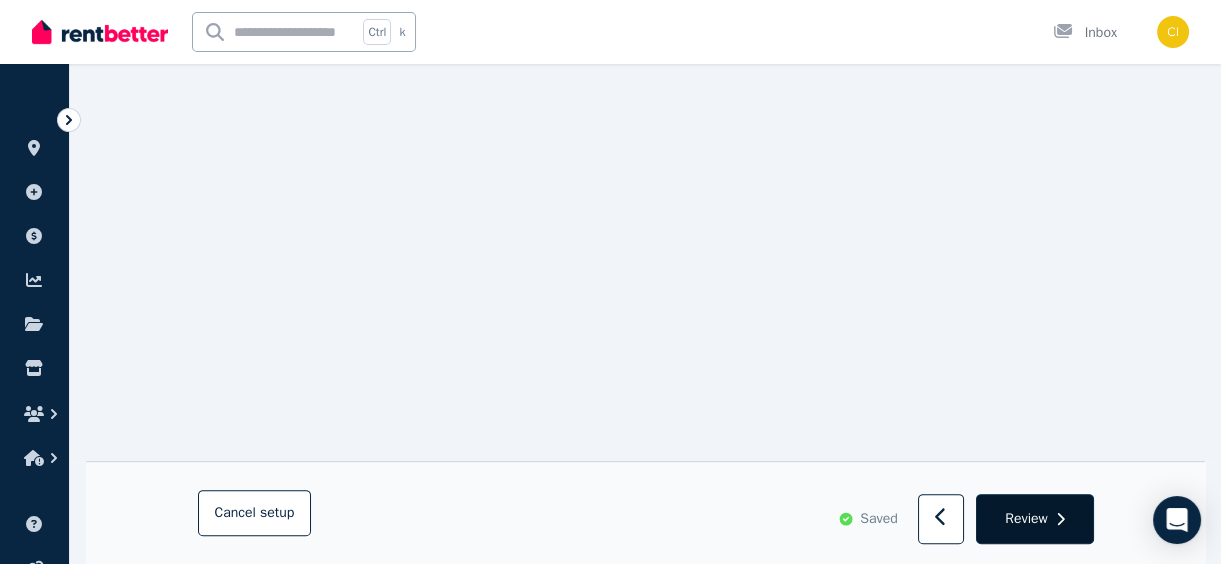 click on "Review" at bounding box center (1026, 519) 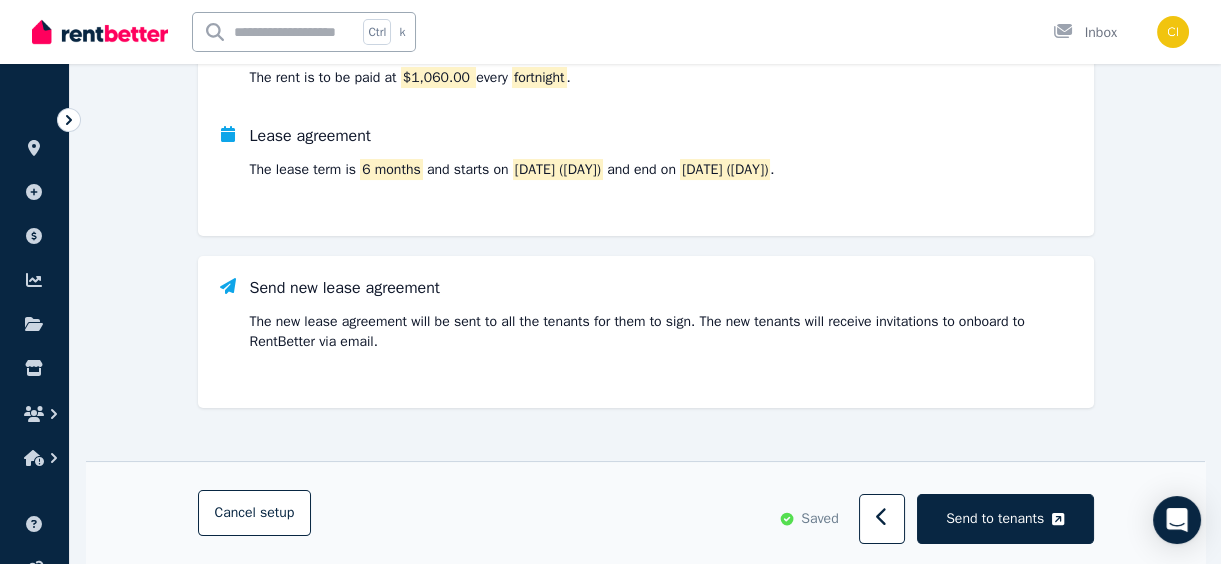 scroll, scrollTop: 669, scrollLeft: 0, axis: vertical 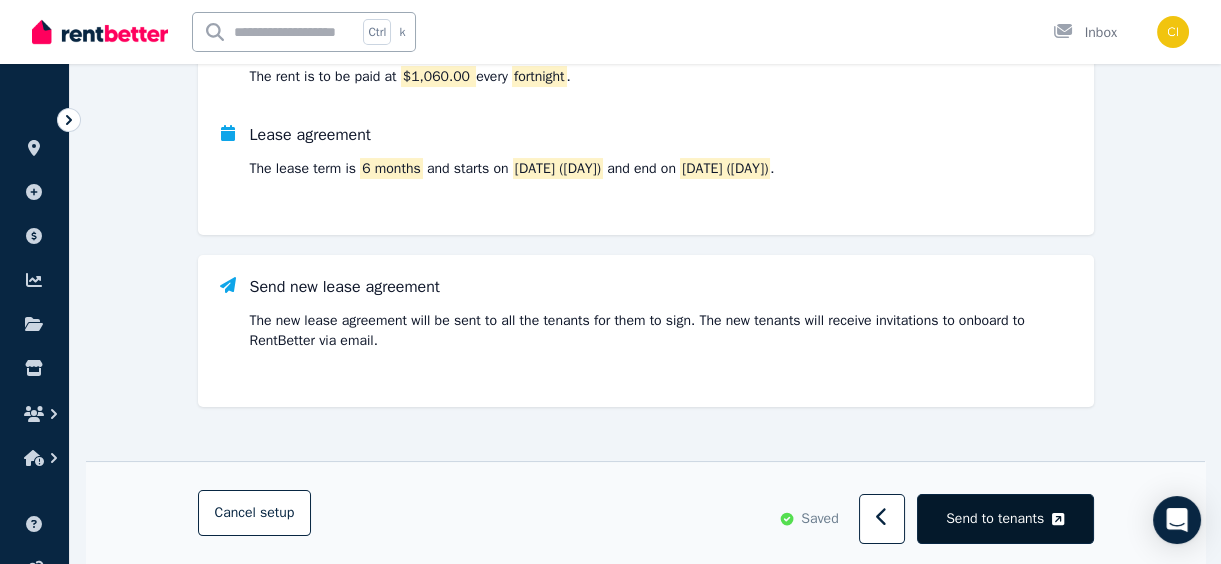 click on "Send to tenants" at bounding box center (995, 519) 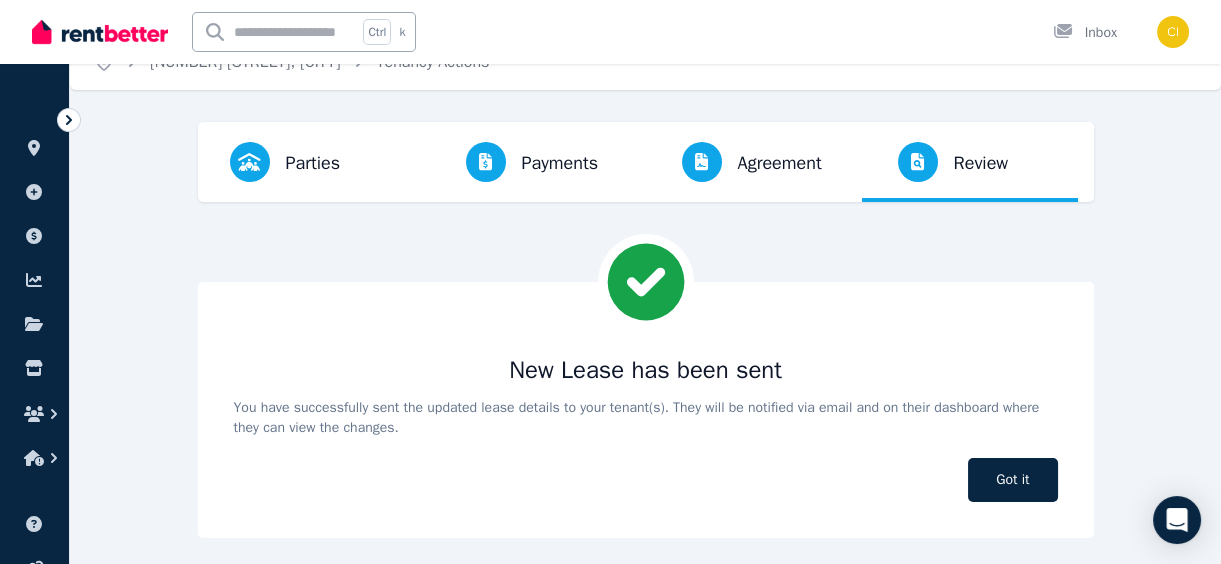 scroll, scrollTop: 40, scrollLeft: 0, axis: vertical 